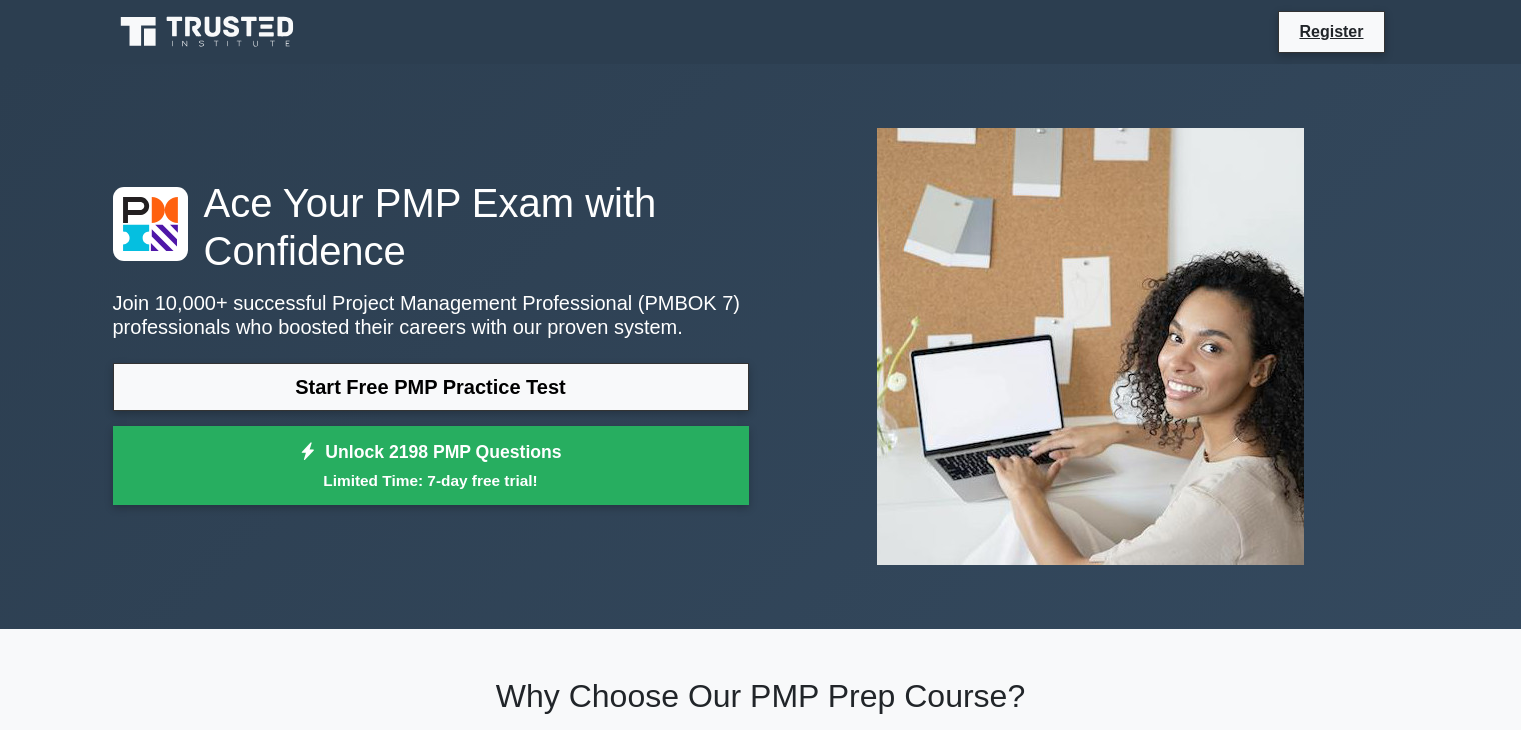 scroll, scrollTop: 0, scrollLeft: 0, axis: both 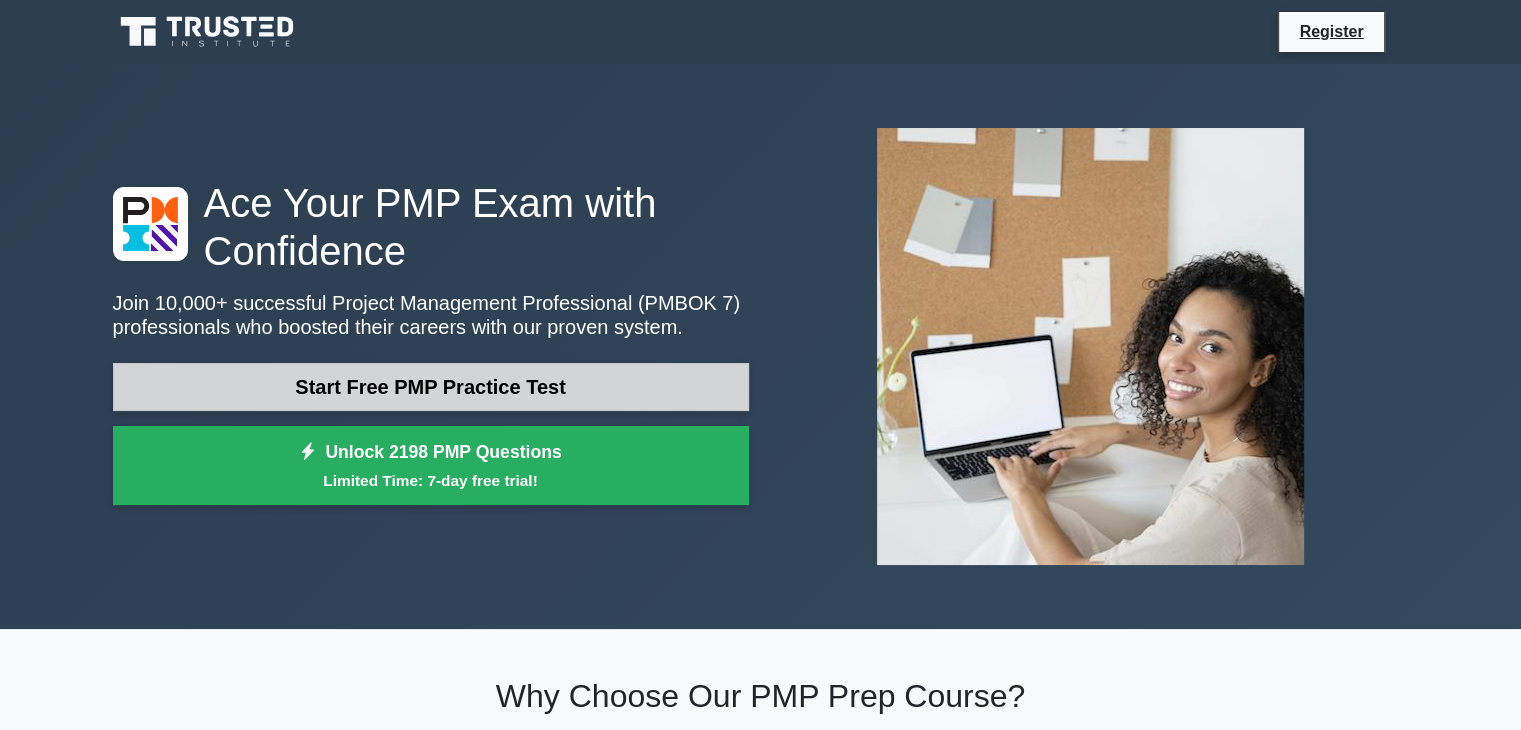 click on "Start Free PMP Practice Test" at bounding box center [431, 387] 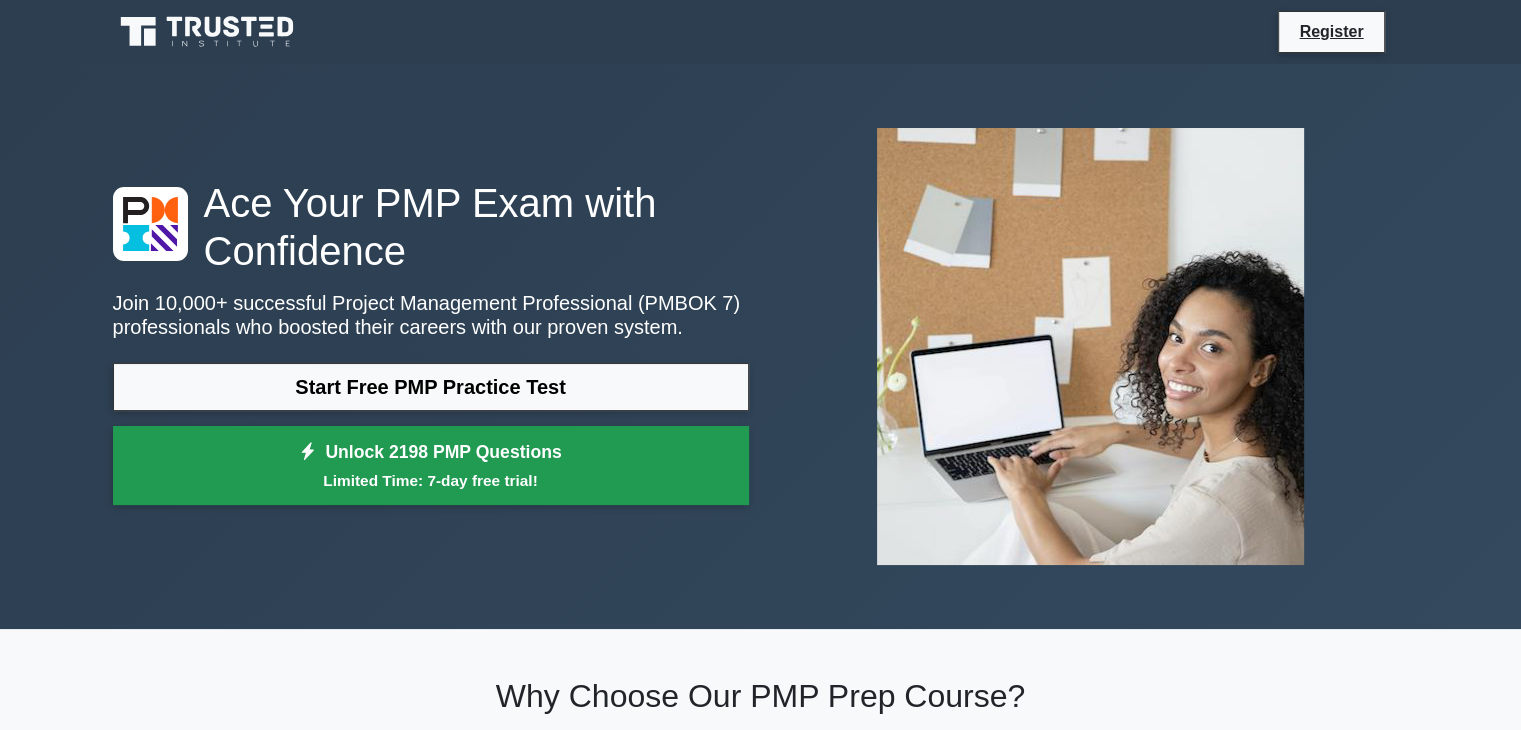 click on "Limited Time: 7-day free trial!" at bounding box center (431, 480) 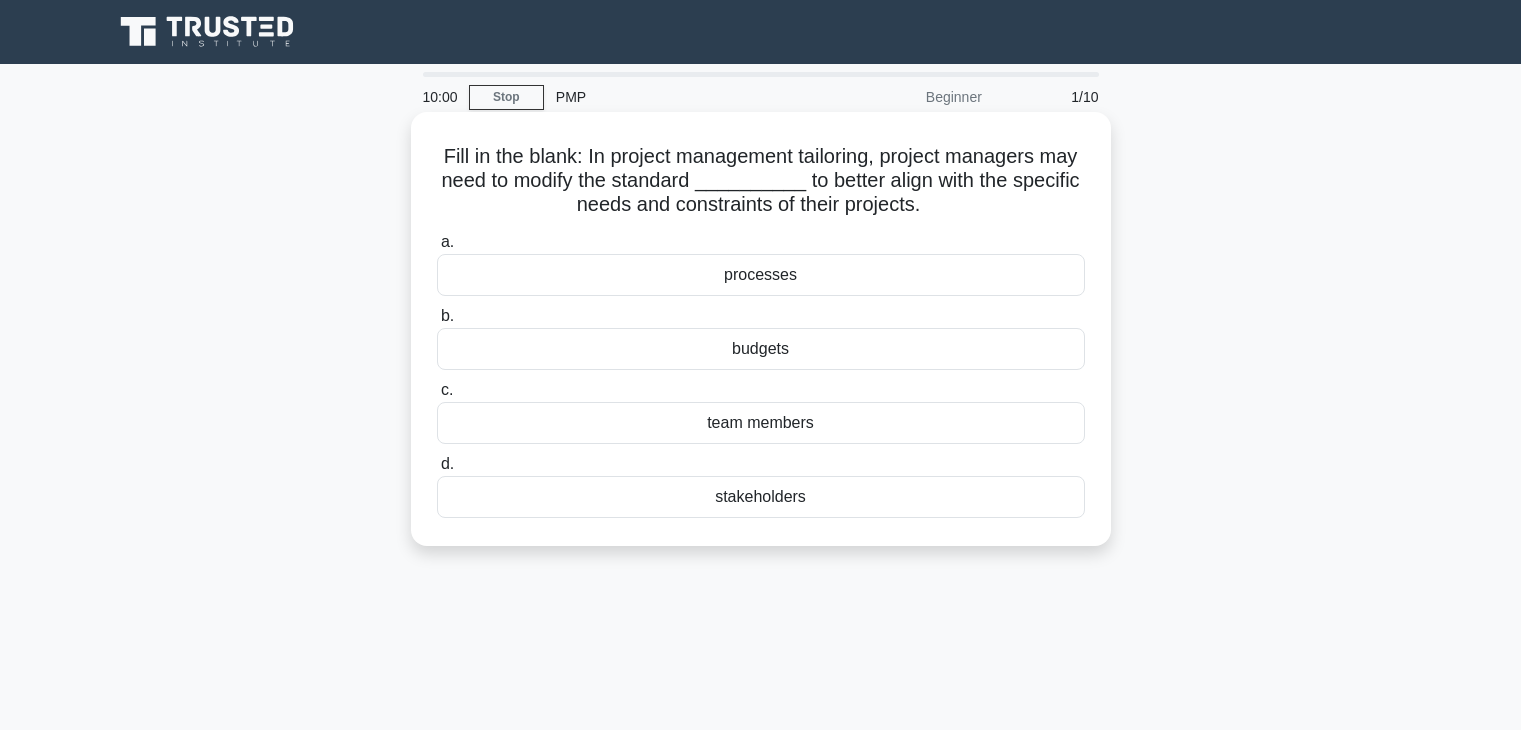scroll, scrollTop: 0, scrollLeft: 0, axis: both 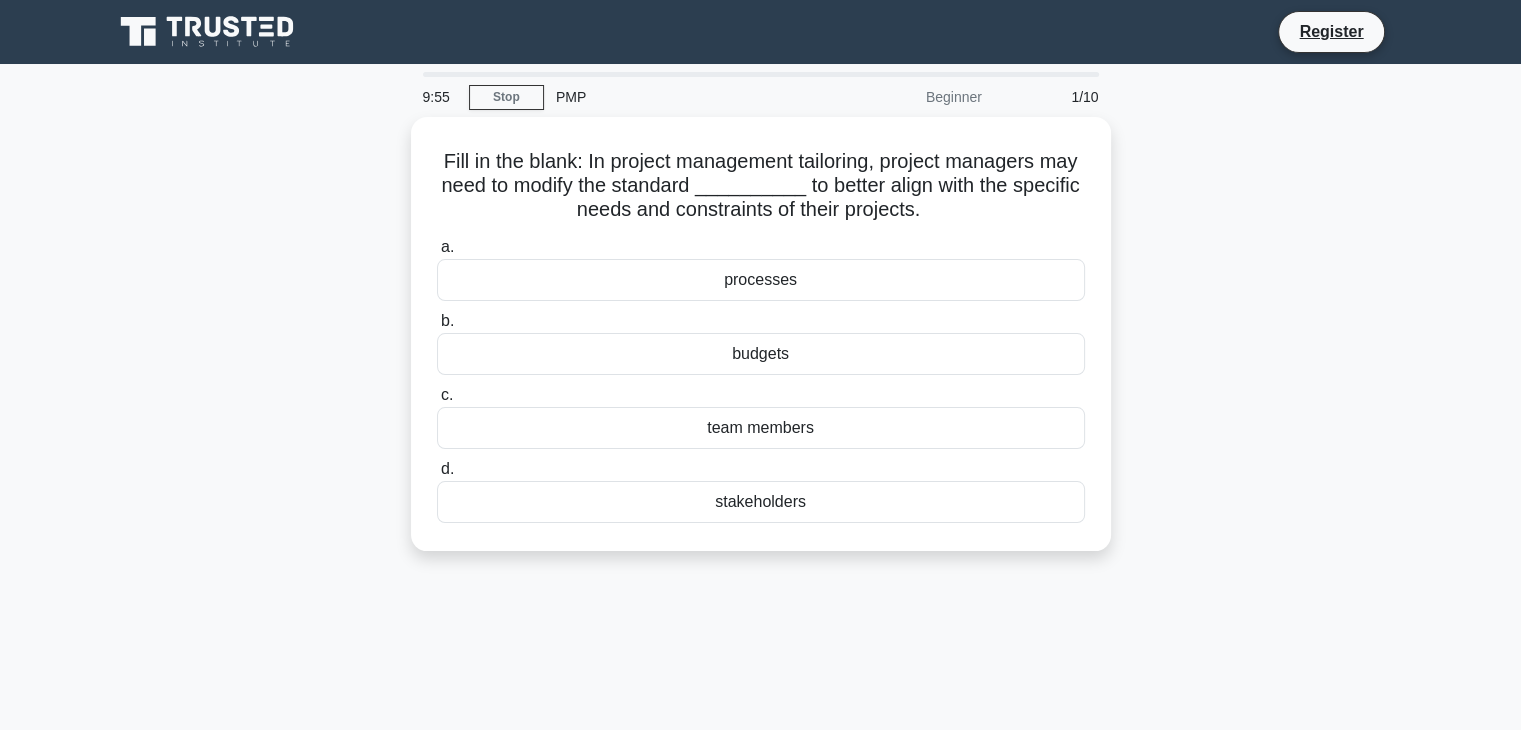 click on "Beginner" at bounding box center (906, 97) 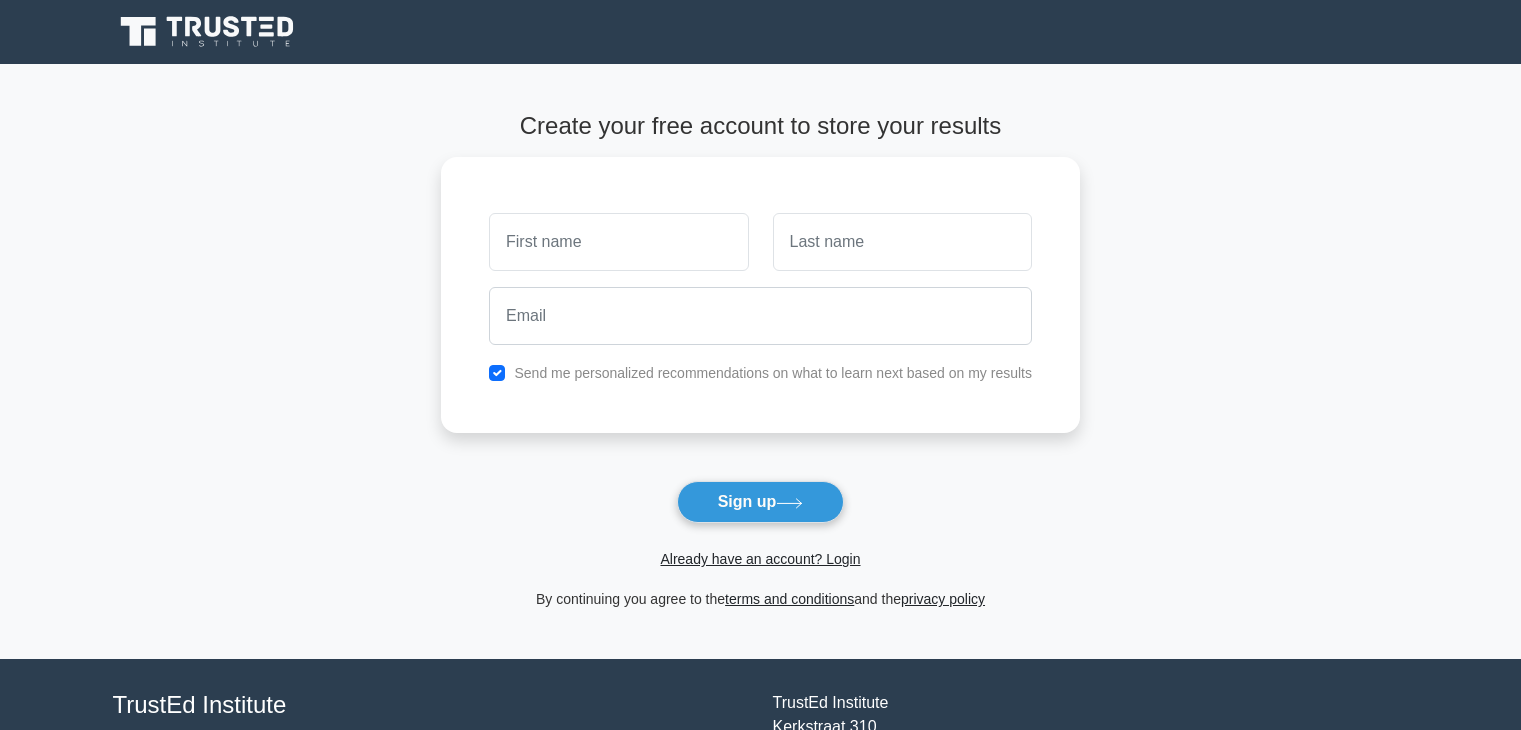 scroll, scrollTop: 0, scrollLeft: 0, axis: both 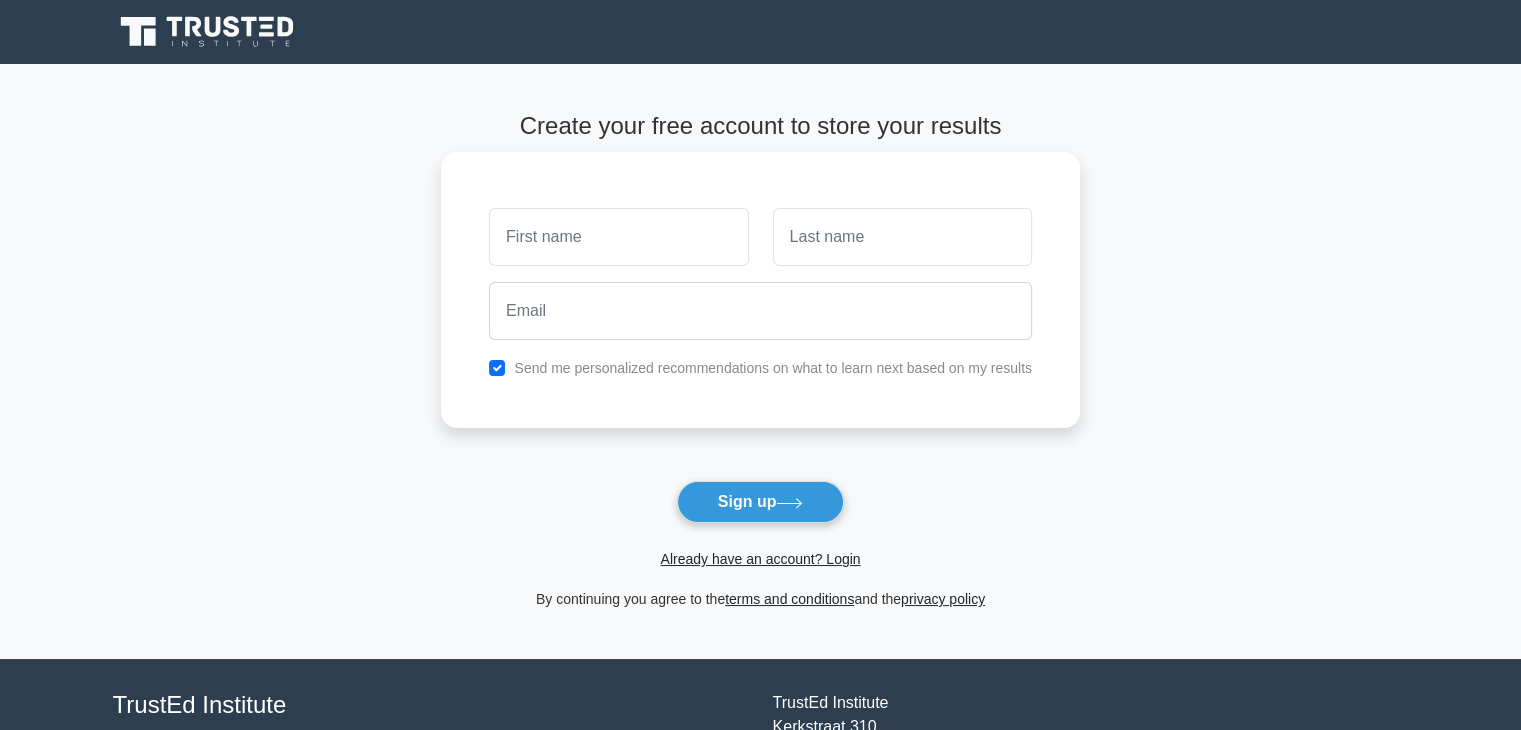 click at bounding box center [618, 237] 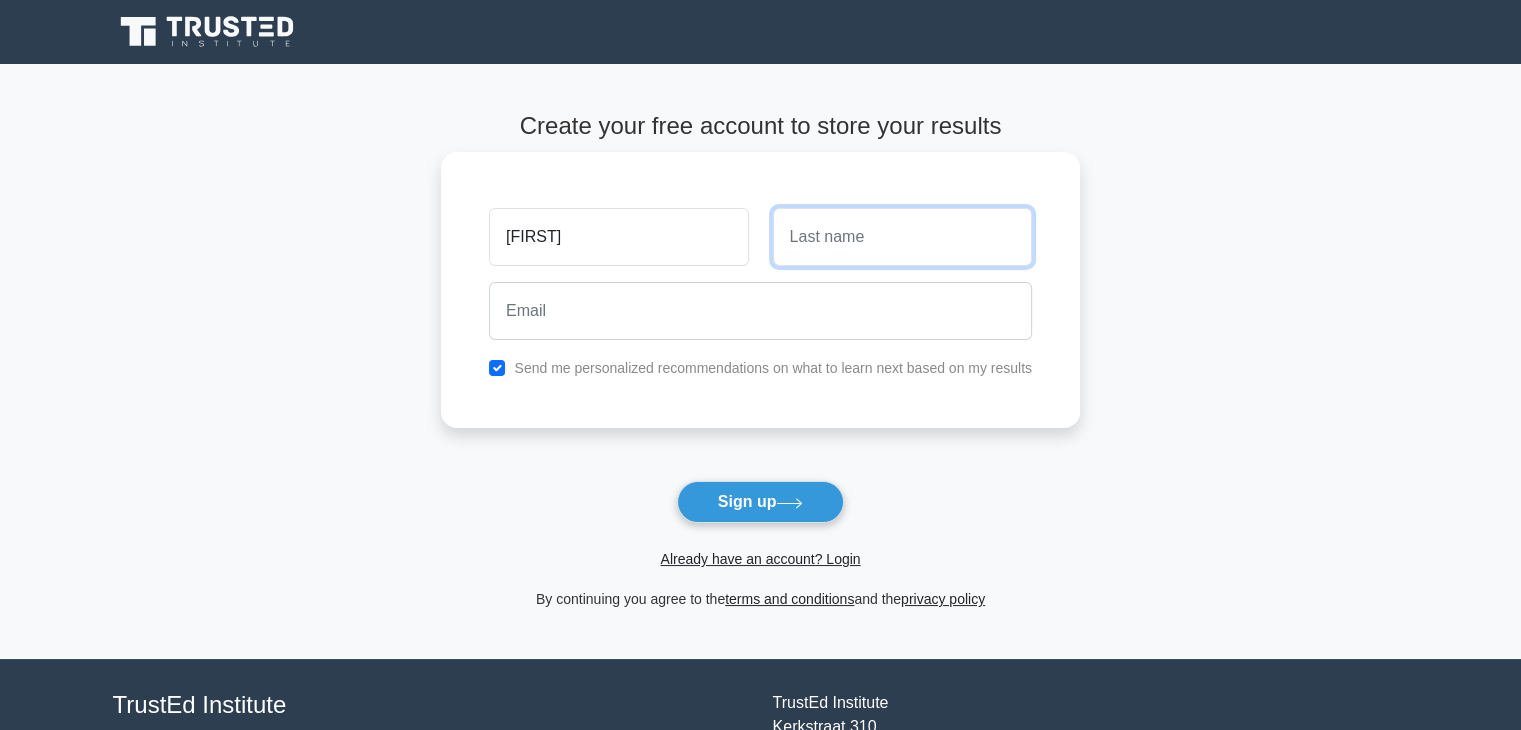 click at bounding box center (902, 237) 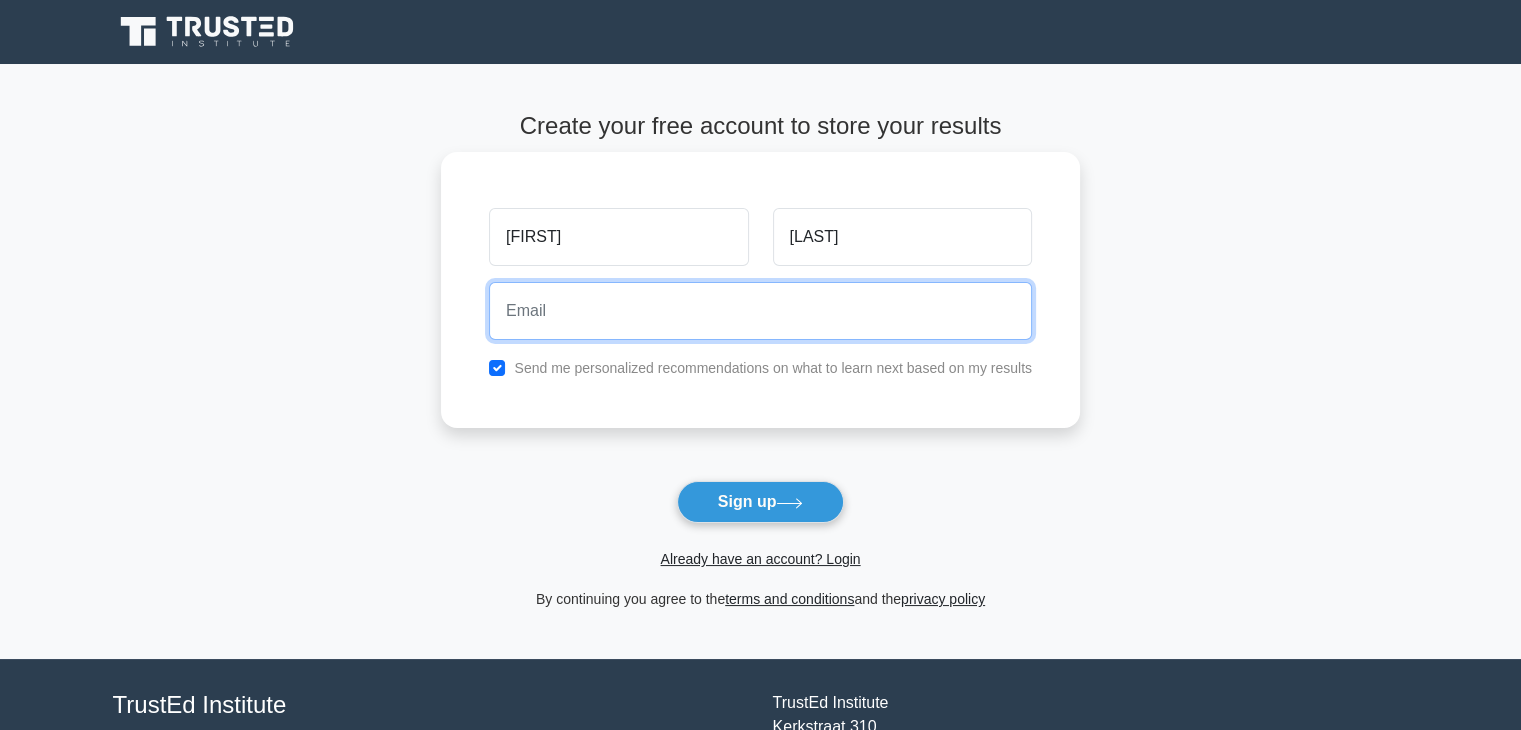 click at bounding box center (760, 311) 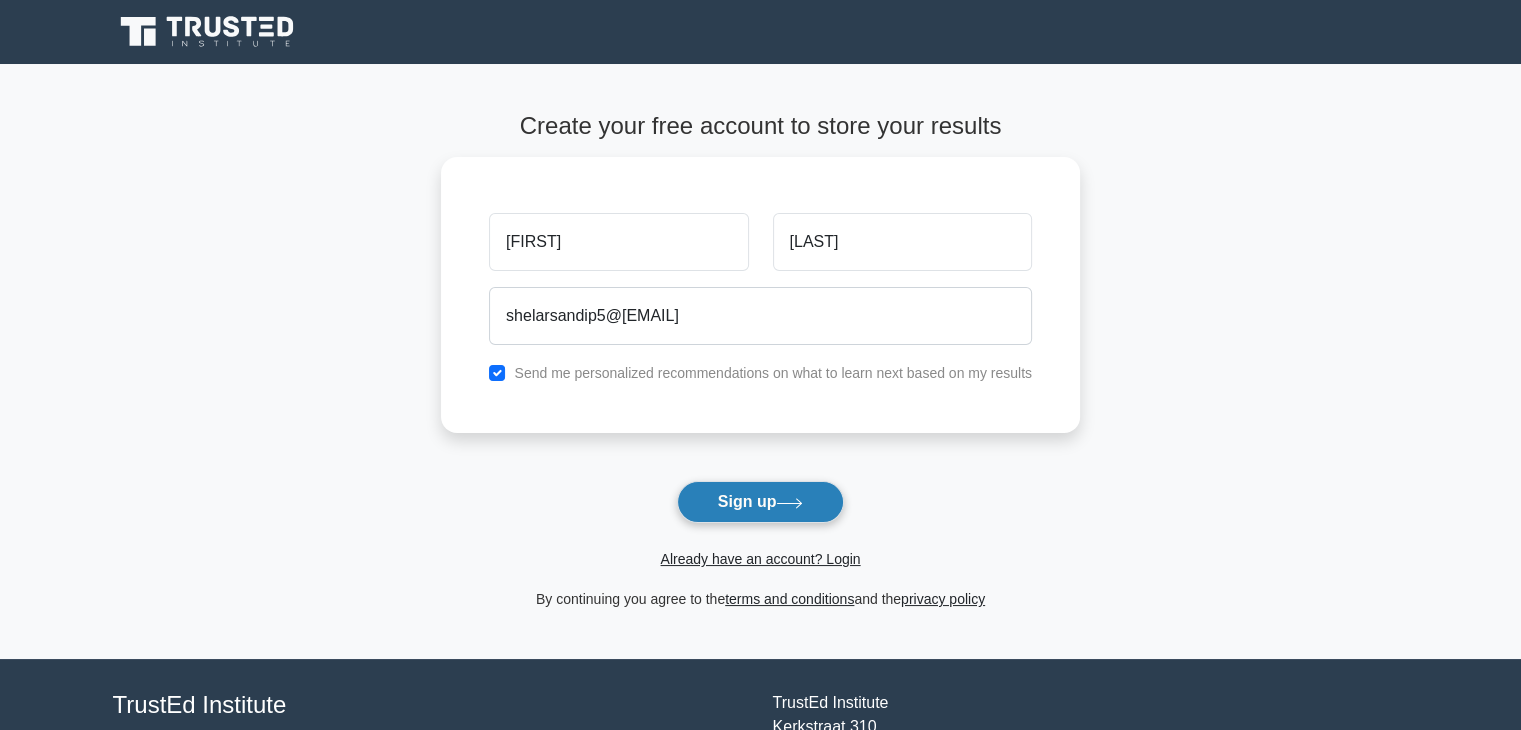click on "Sign up" at bounding box center [761, 502] 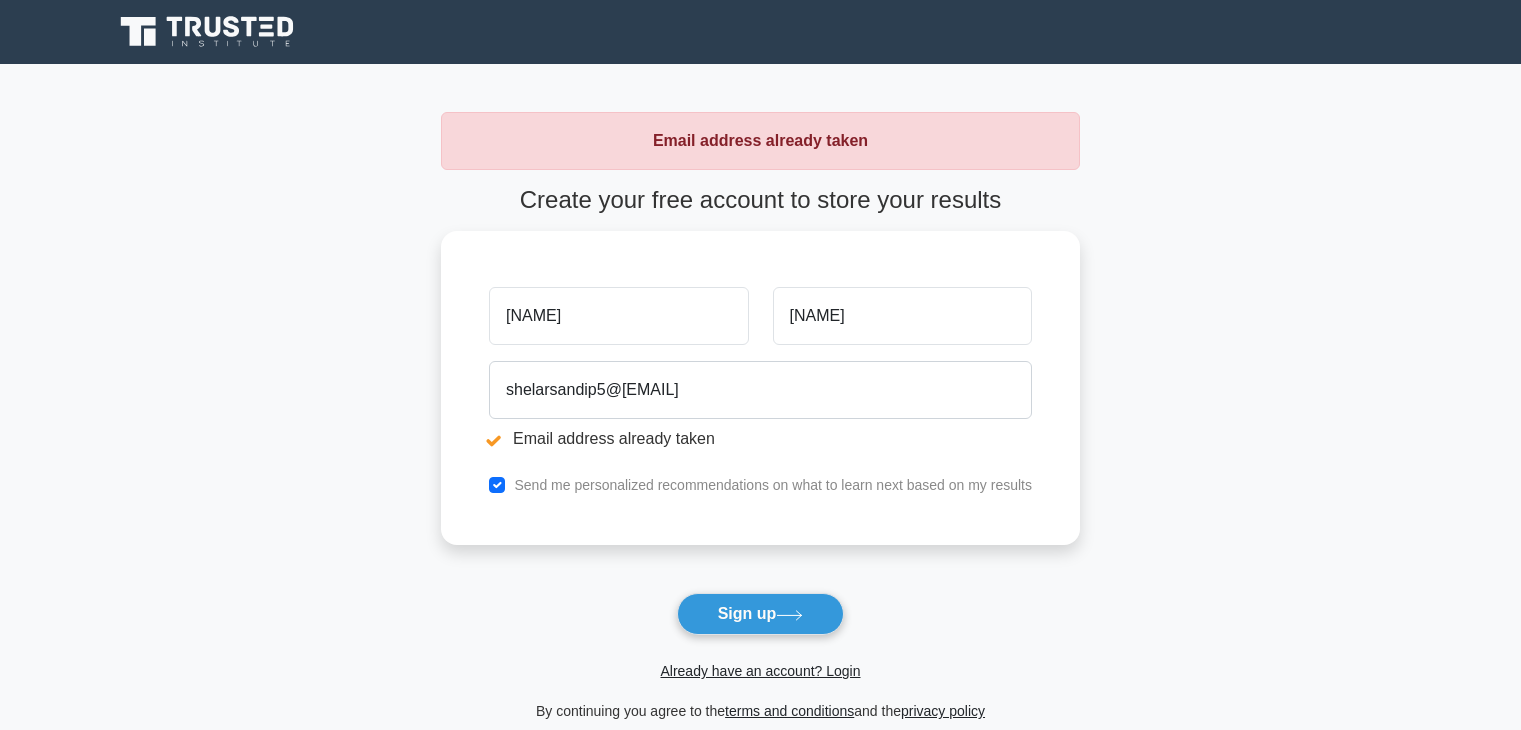 scroll, scrollTop: 0, scrollLeft: 0, axis: both 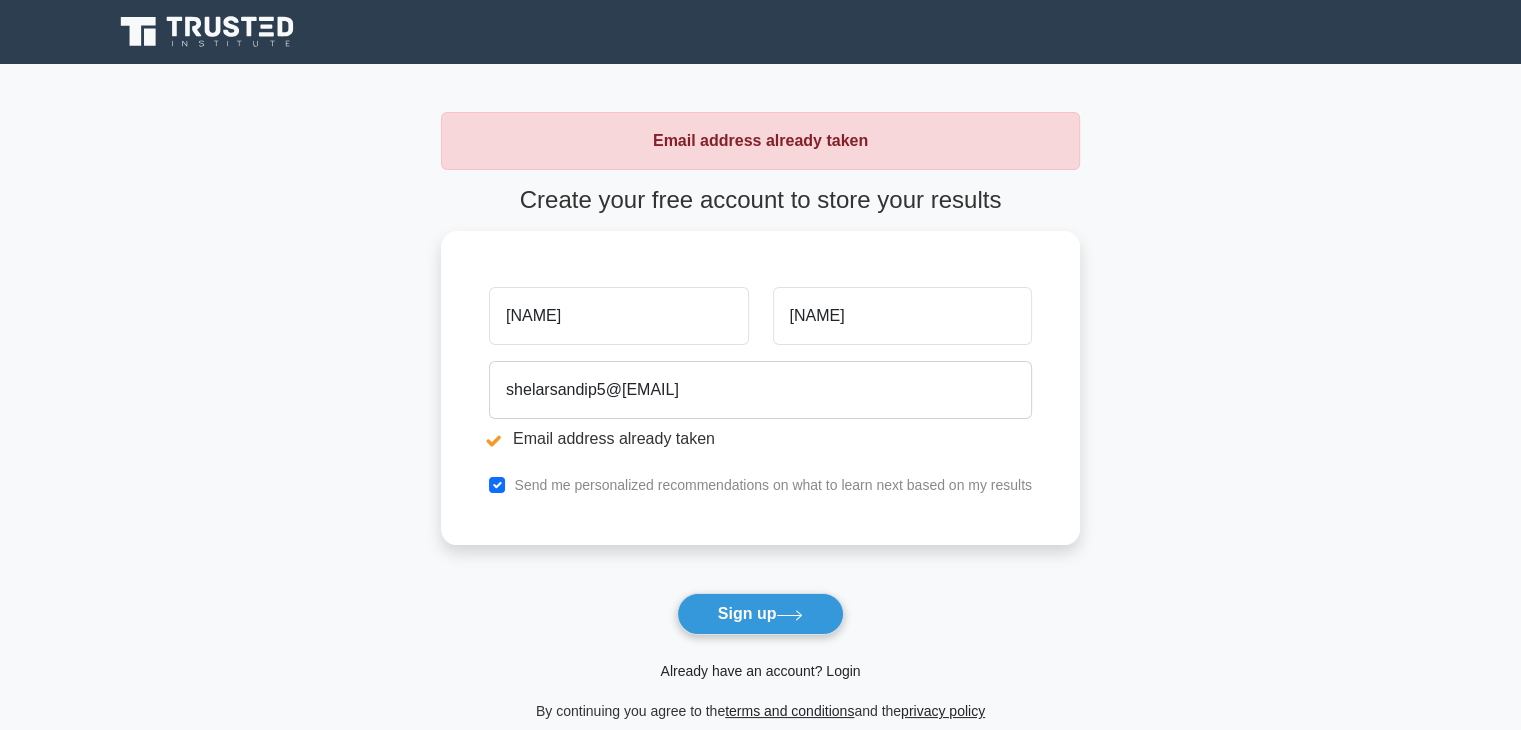 click on "Already have an account? Login" at bounding box center [760, 671] 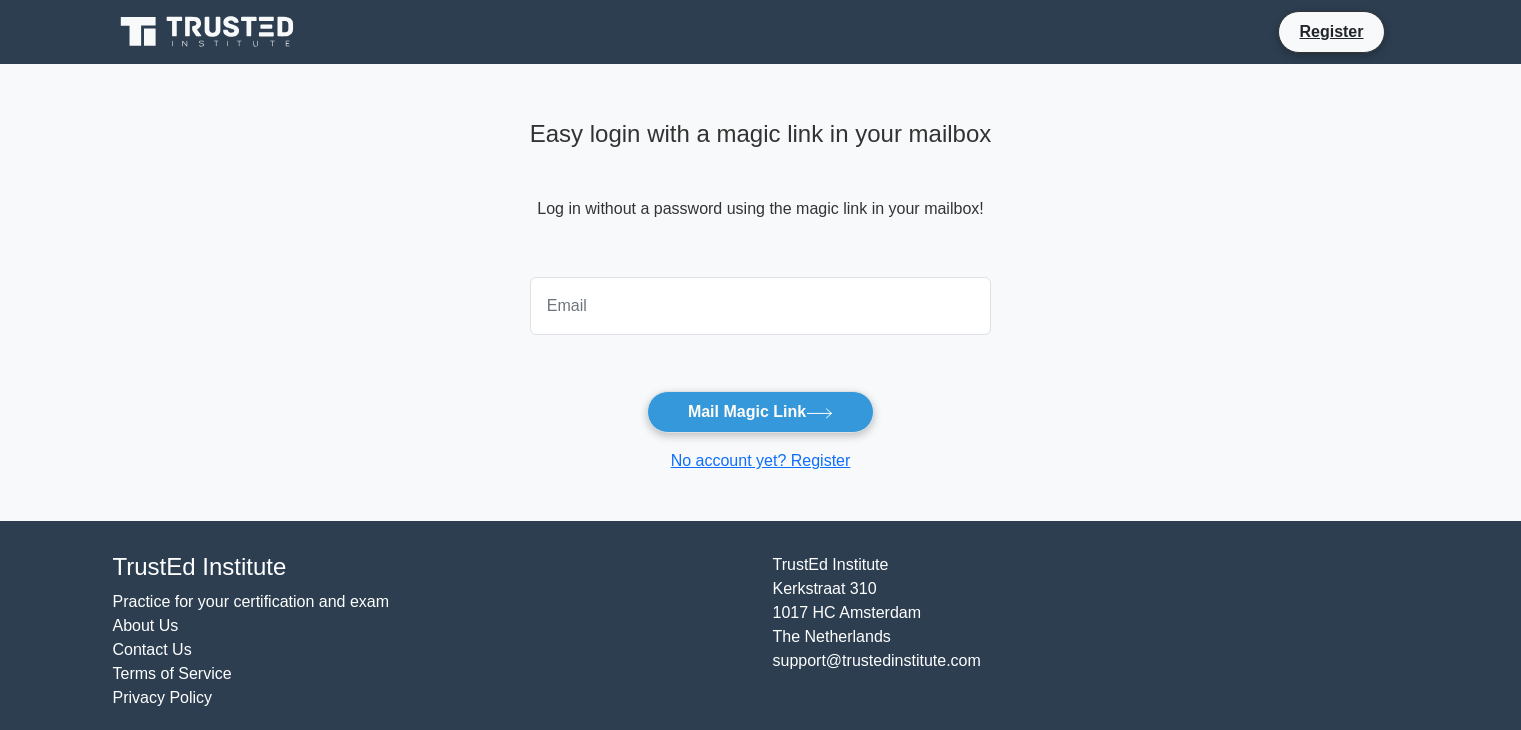 scroll, scrollTop: 0, scrollLeft: 0, axis: both 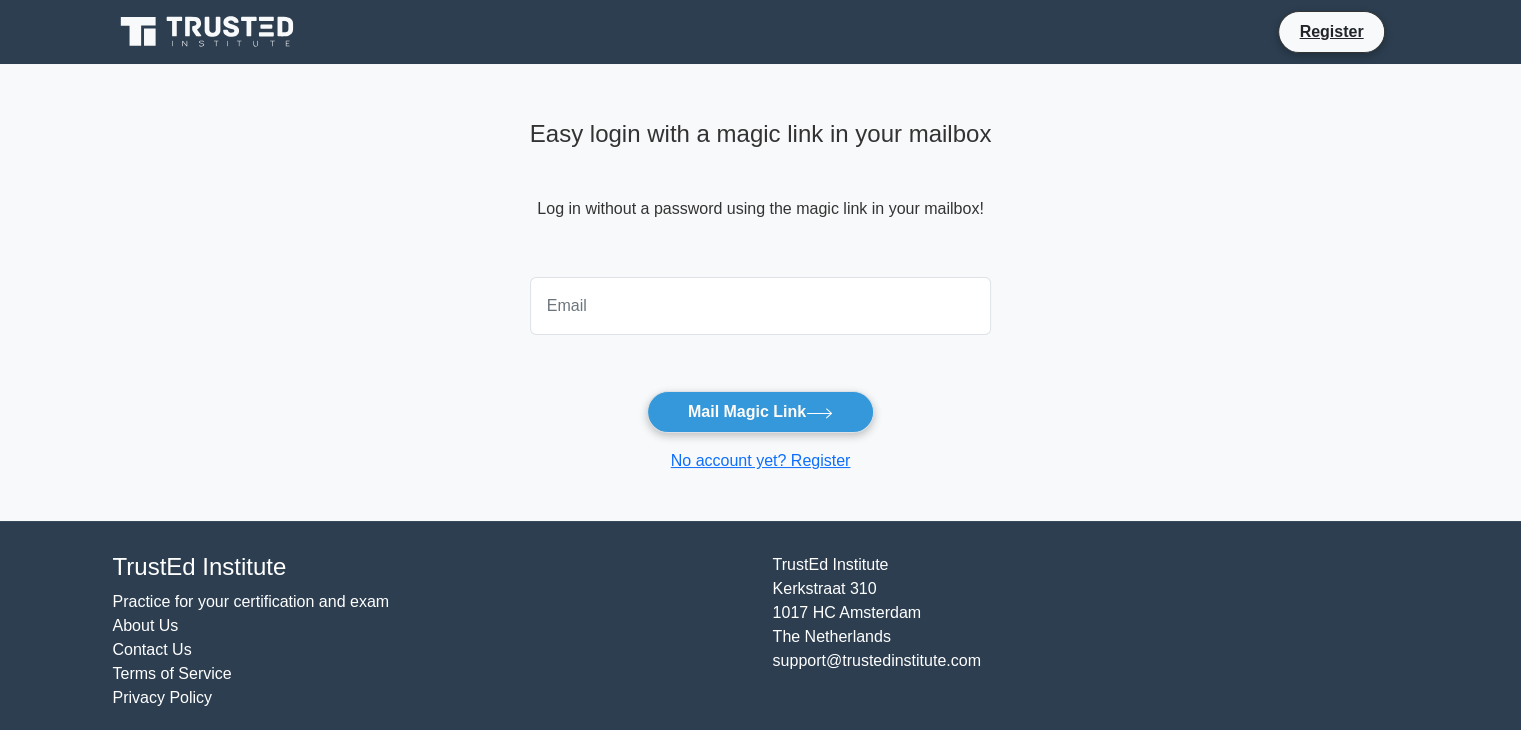 click at bounding box center (761, 306) 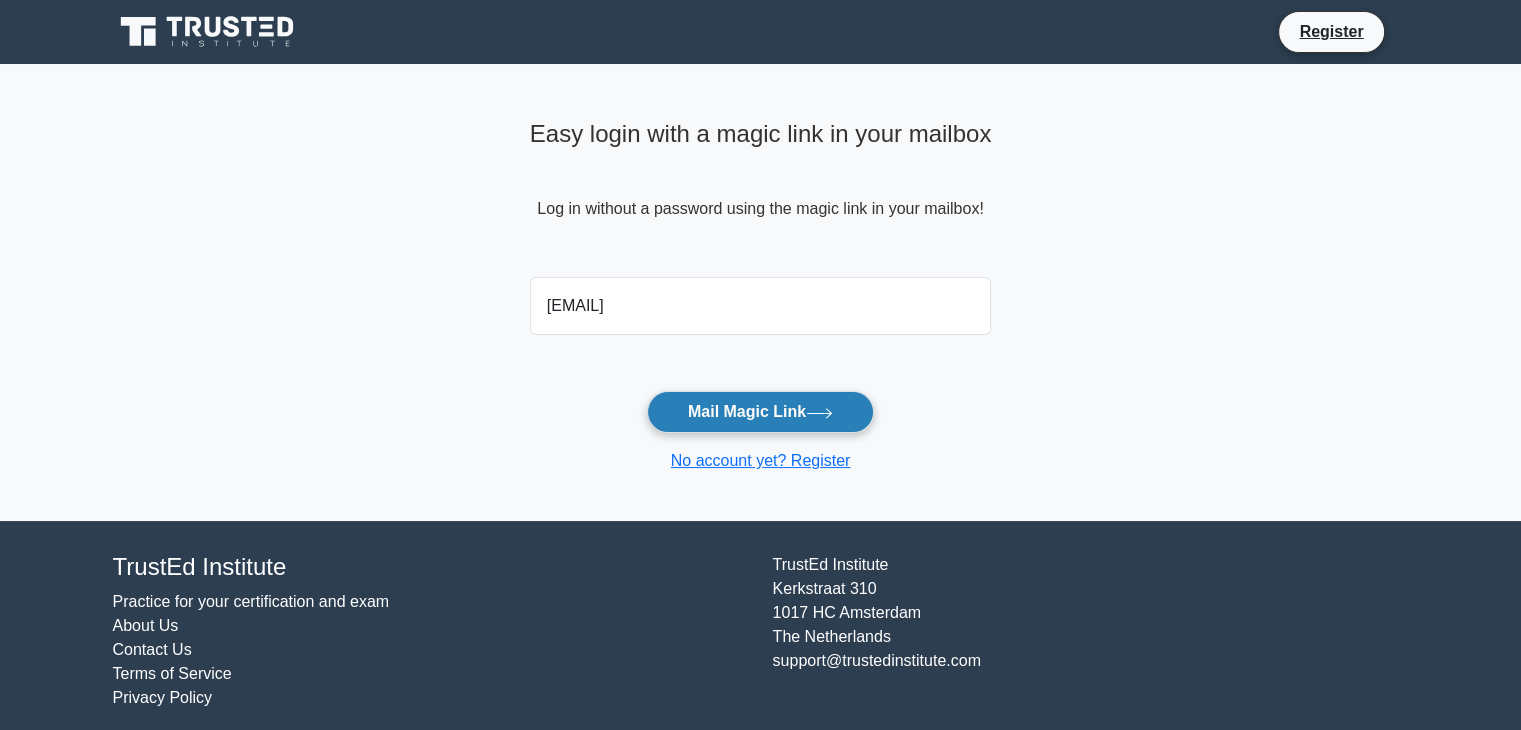 click on "Mail Magic Link" at bounding box center [760, 412] 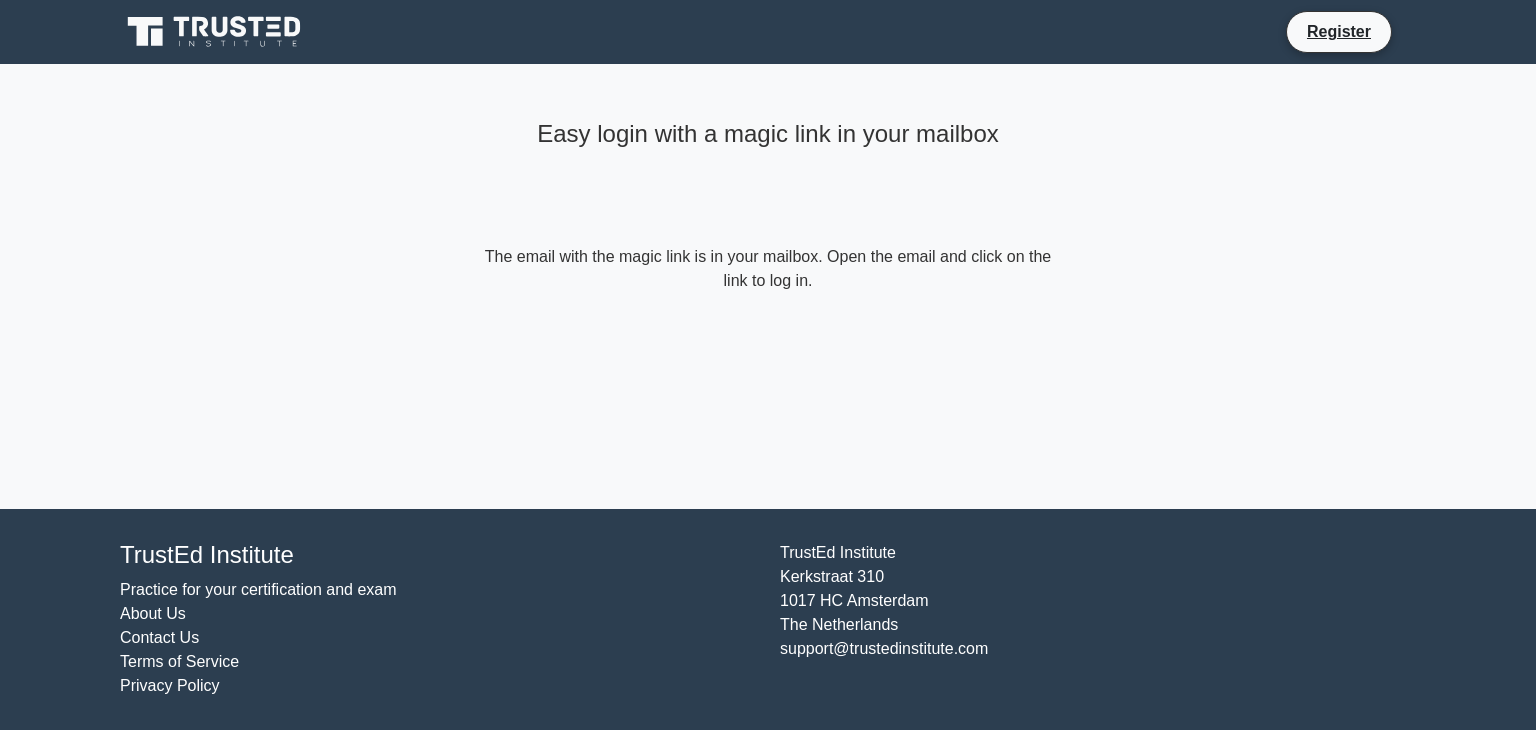 scroll, scrollTop: 0, scrollLeft: 0, axis: both 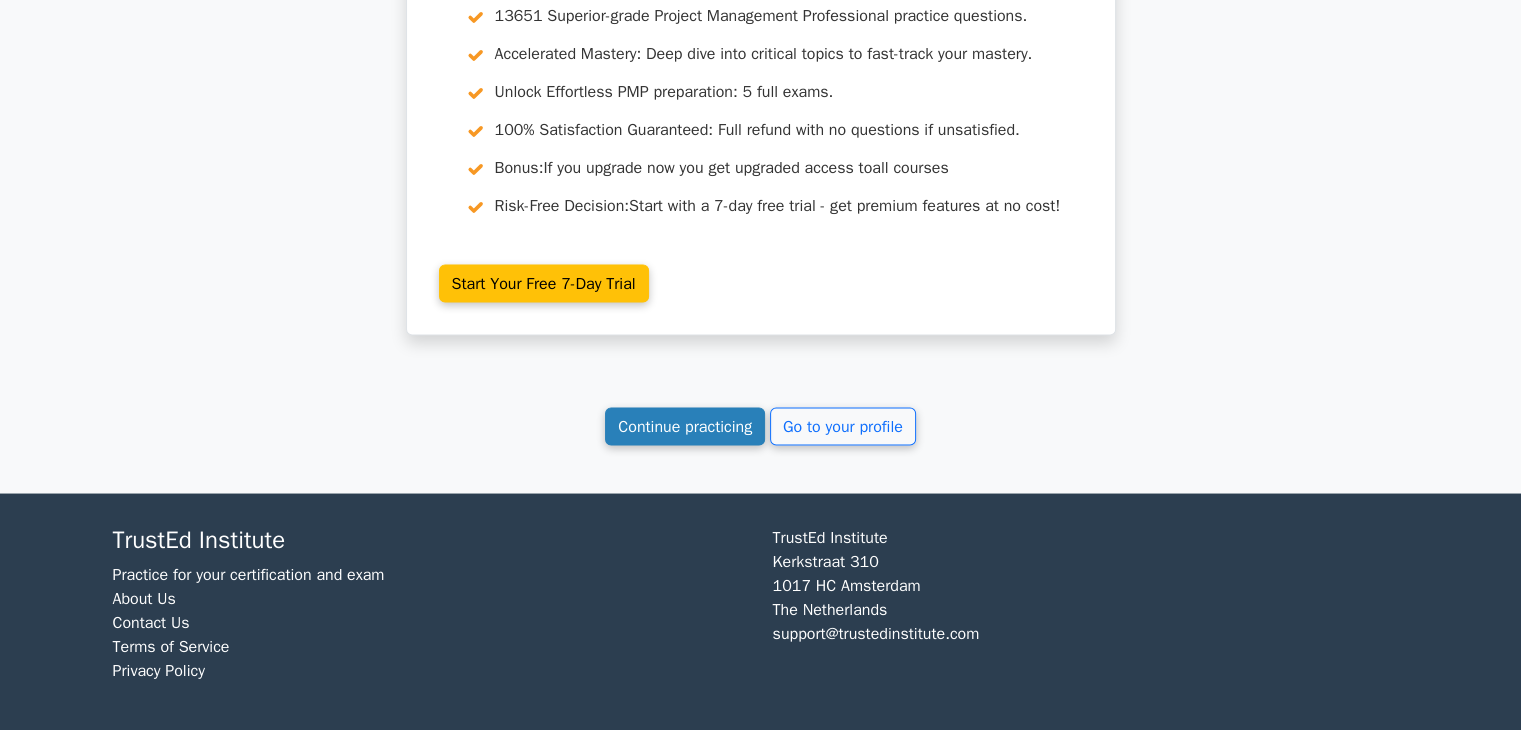 click on "Continue practicing" at bounding box center (685, 426) 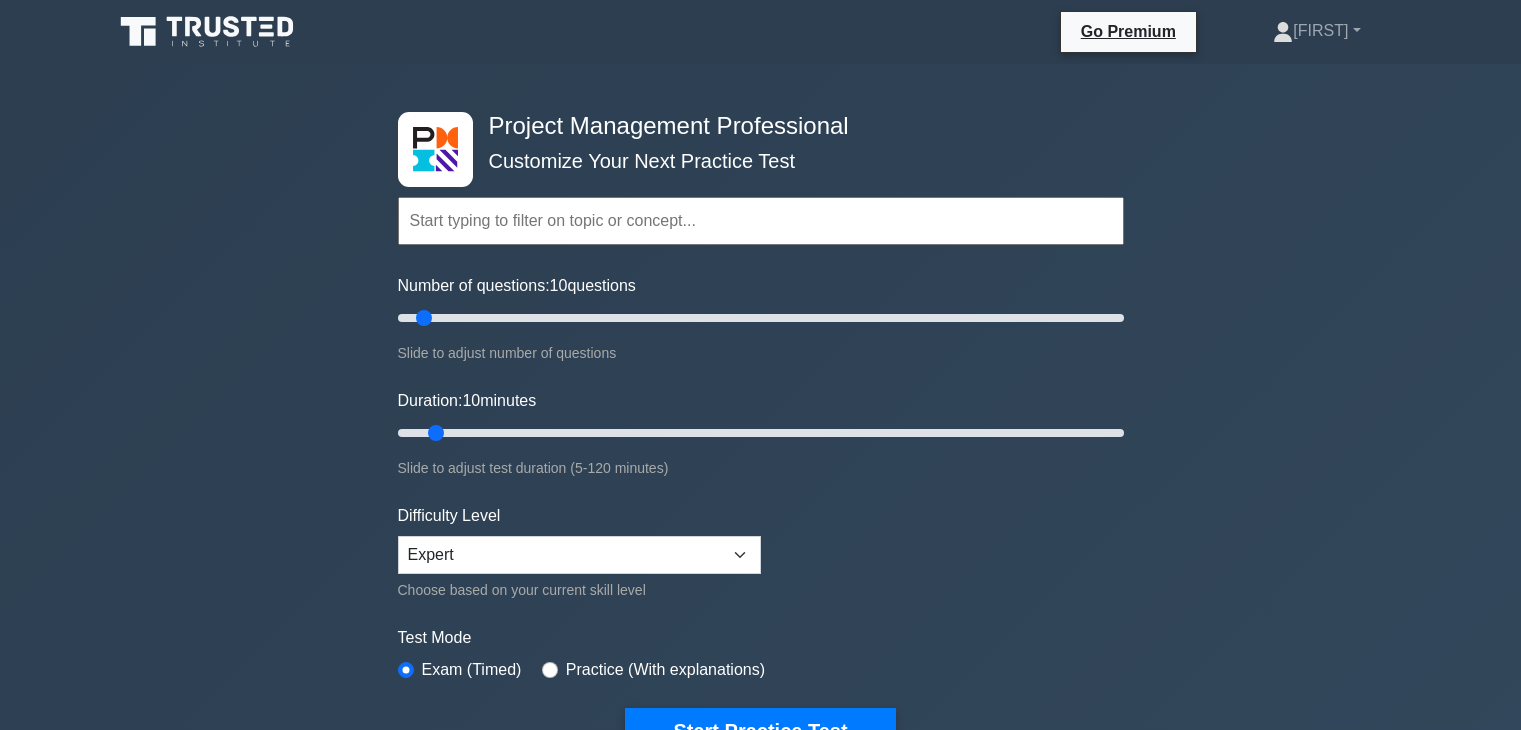 scroll, scrollTop: 0, scrollLeft: 0, axis: both 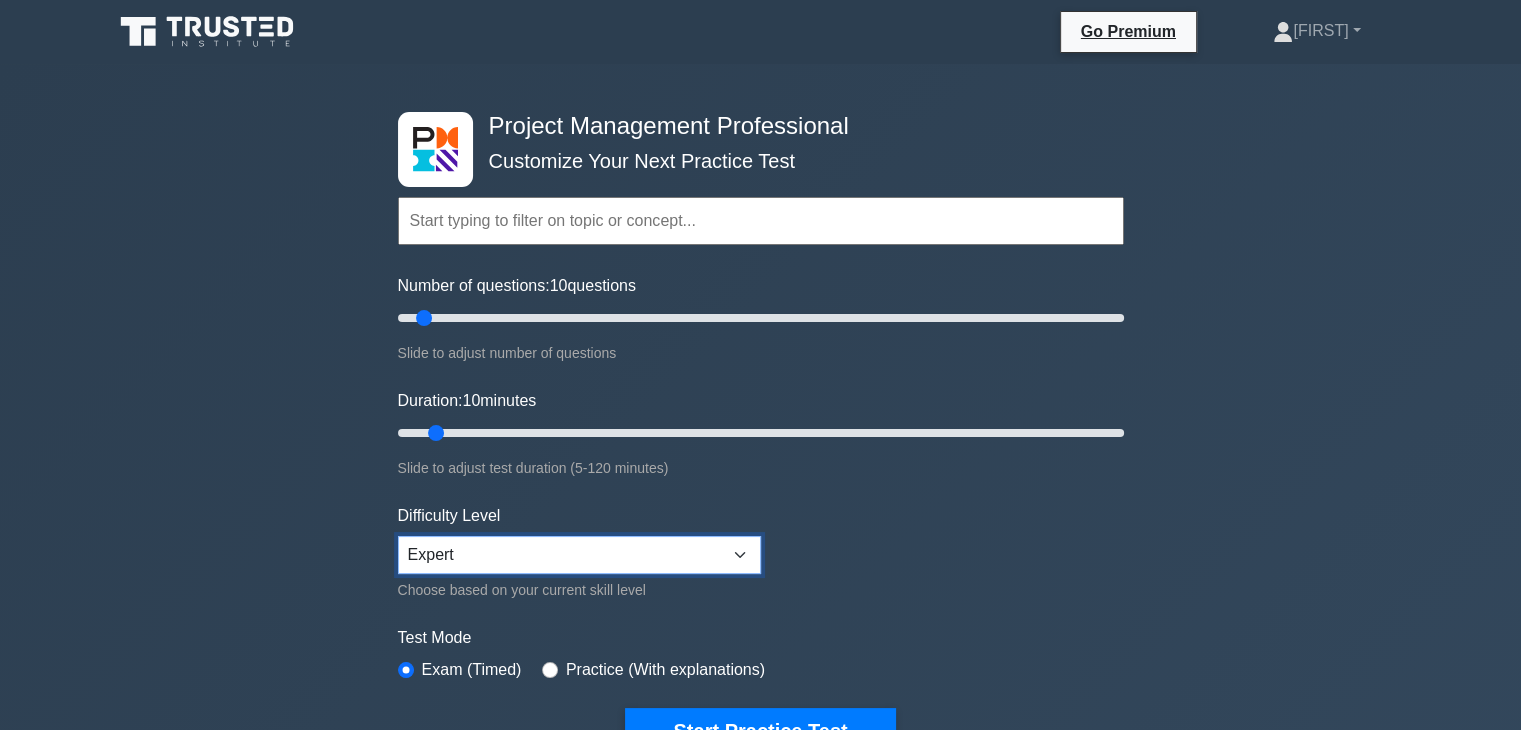 click on "Beginner
Intermediate
Expert" at bounding box center (579, 555) 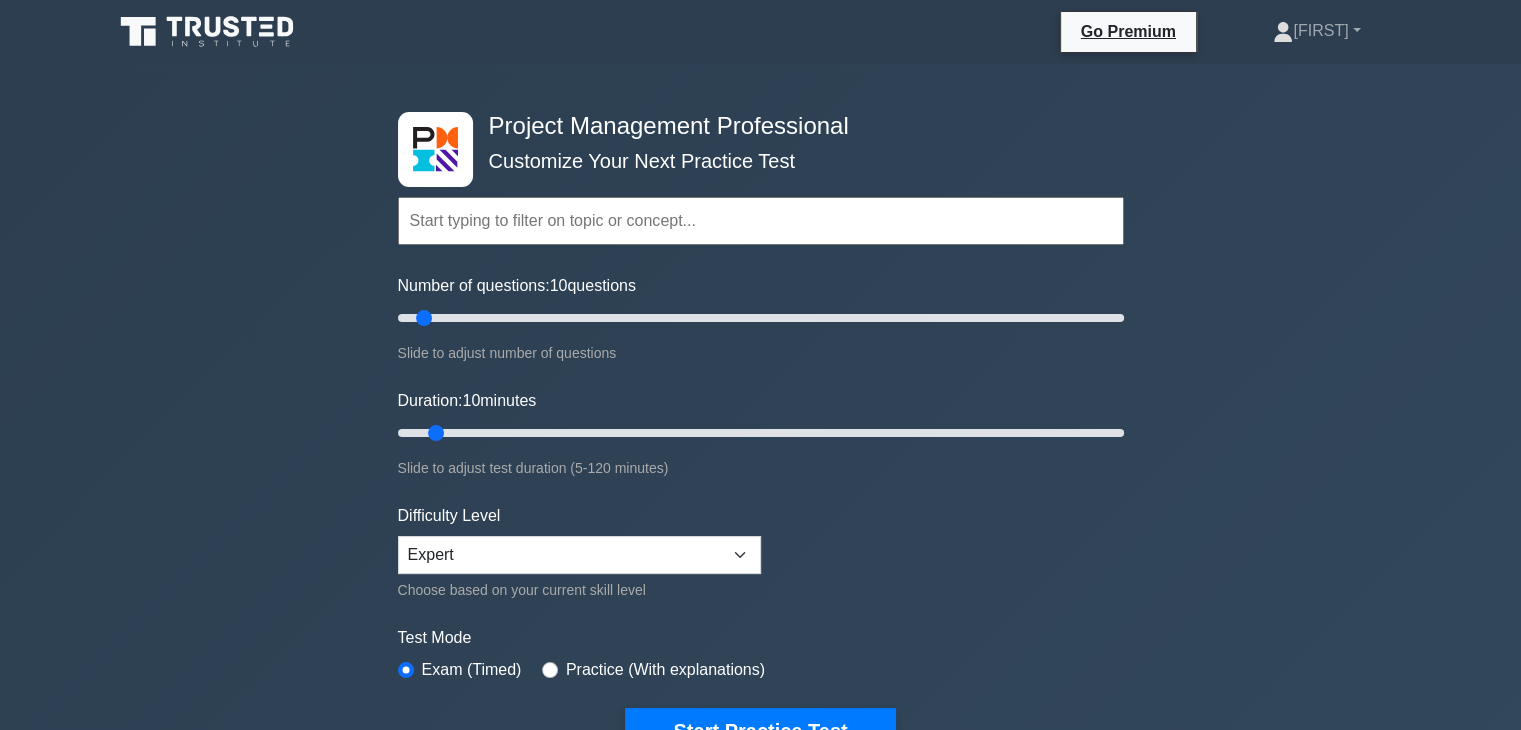 click on "Topics
Scope Management
Time Management
Cost Management
Quality Management
Risk Management
Integration Management
Human Resource Management
Communication Management
Procurement Management" at bounding box center (761, 445) 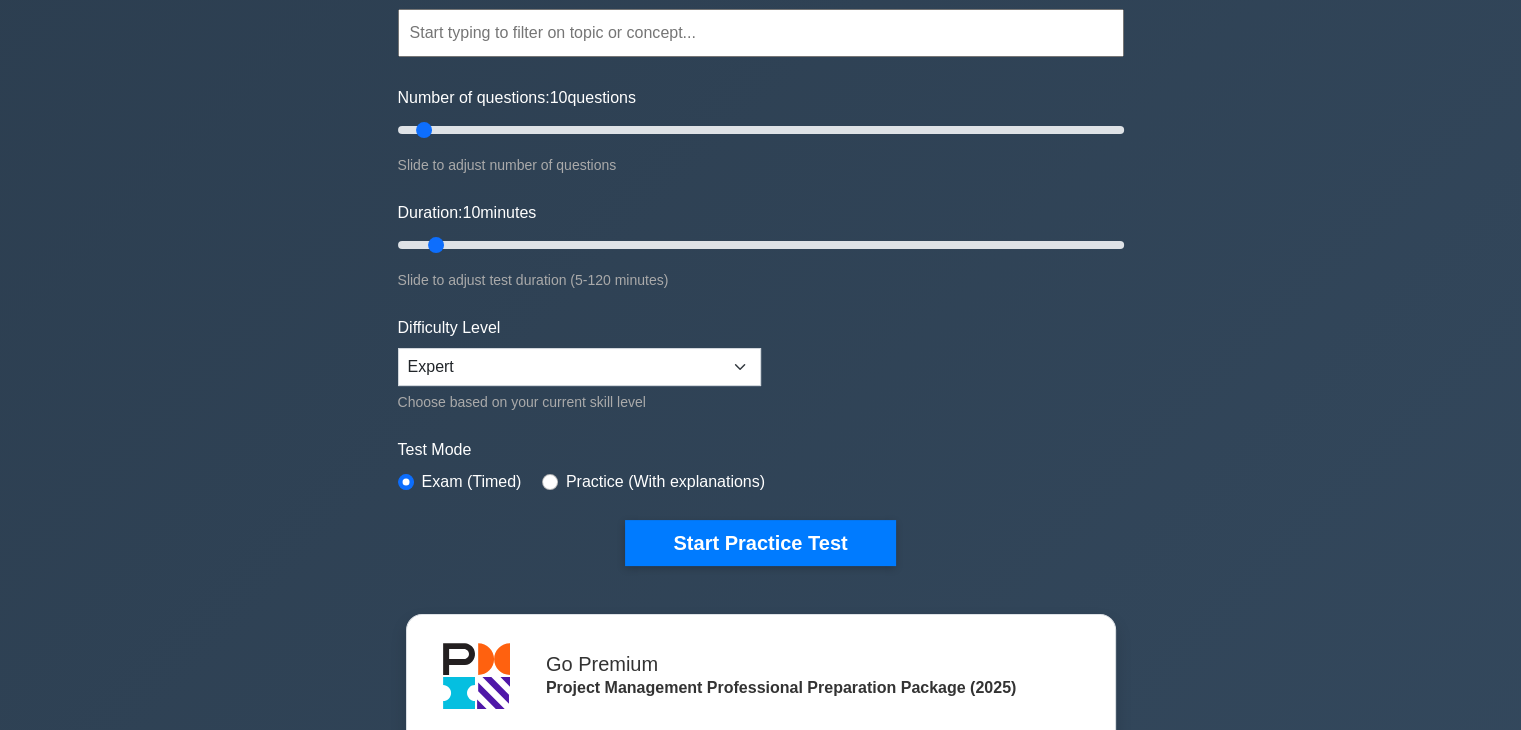 scroll, scrollTop: 132, scrollLeft: 0, axis: vertical 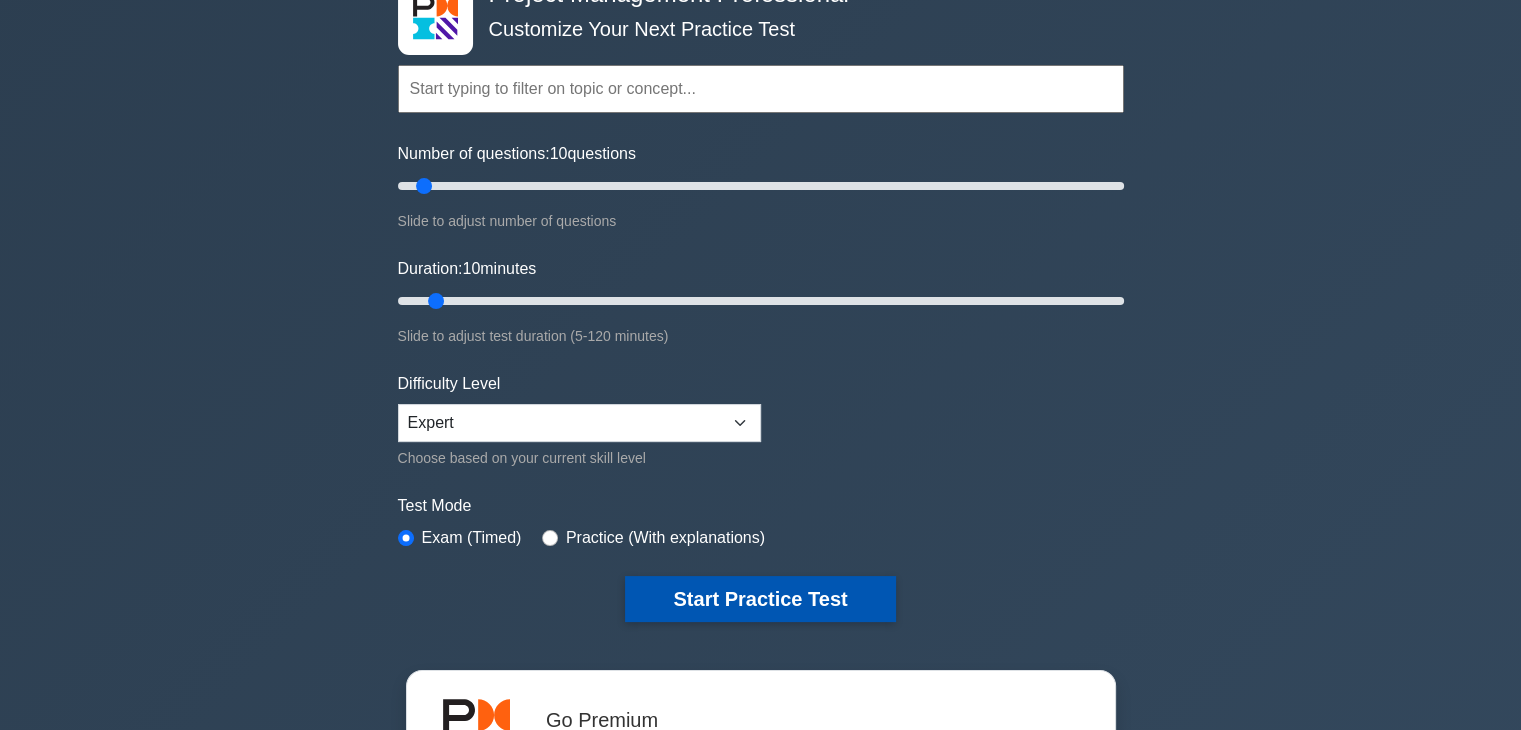 click on "Start Practice Test" at bounding box center [760, 599] 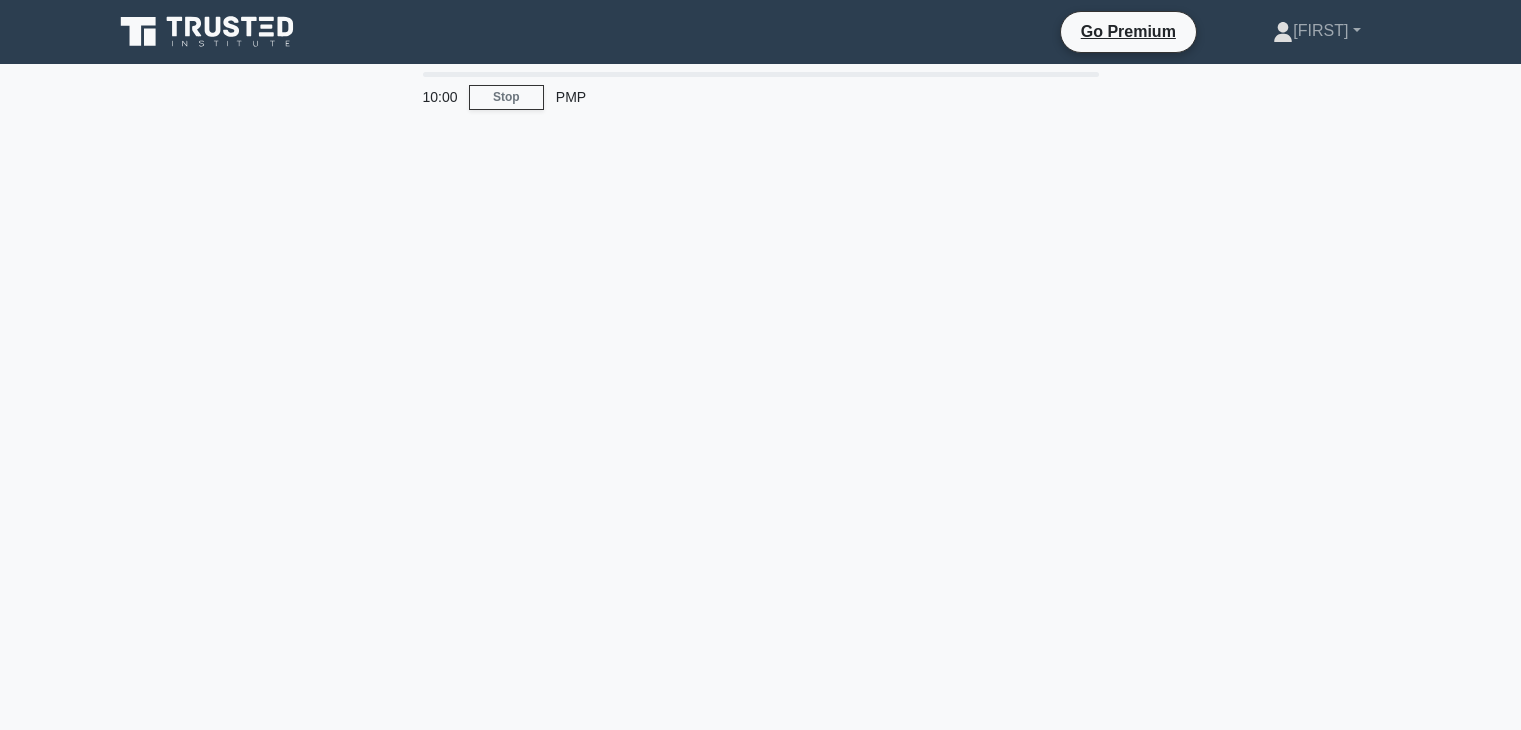 scroll, scrollTop: 0, scrollLeft: 0, axis: both 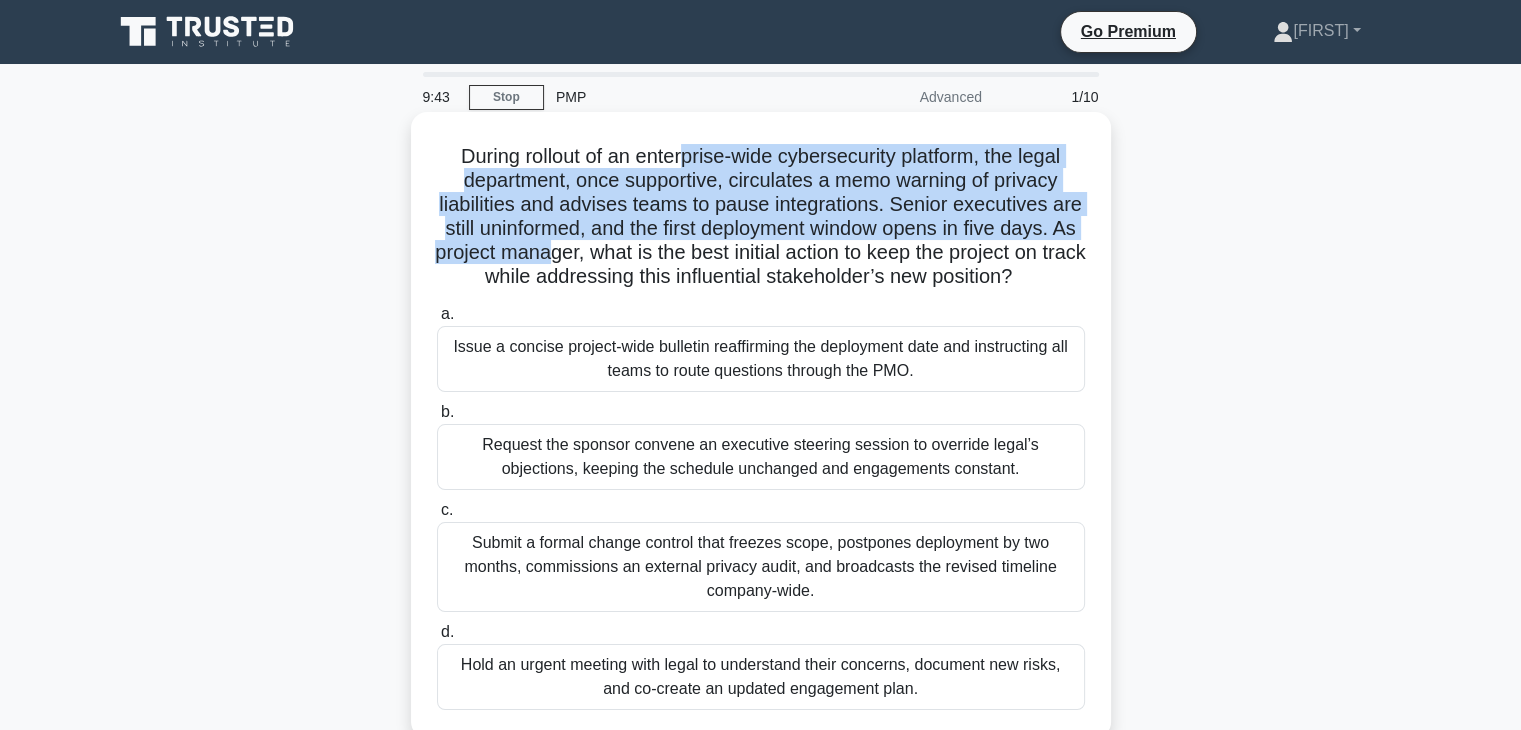 drag, startPoint x: 681, startPoint y: 151, endPoint x: 601, endPoint y: 242, distance: 121.16518 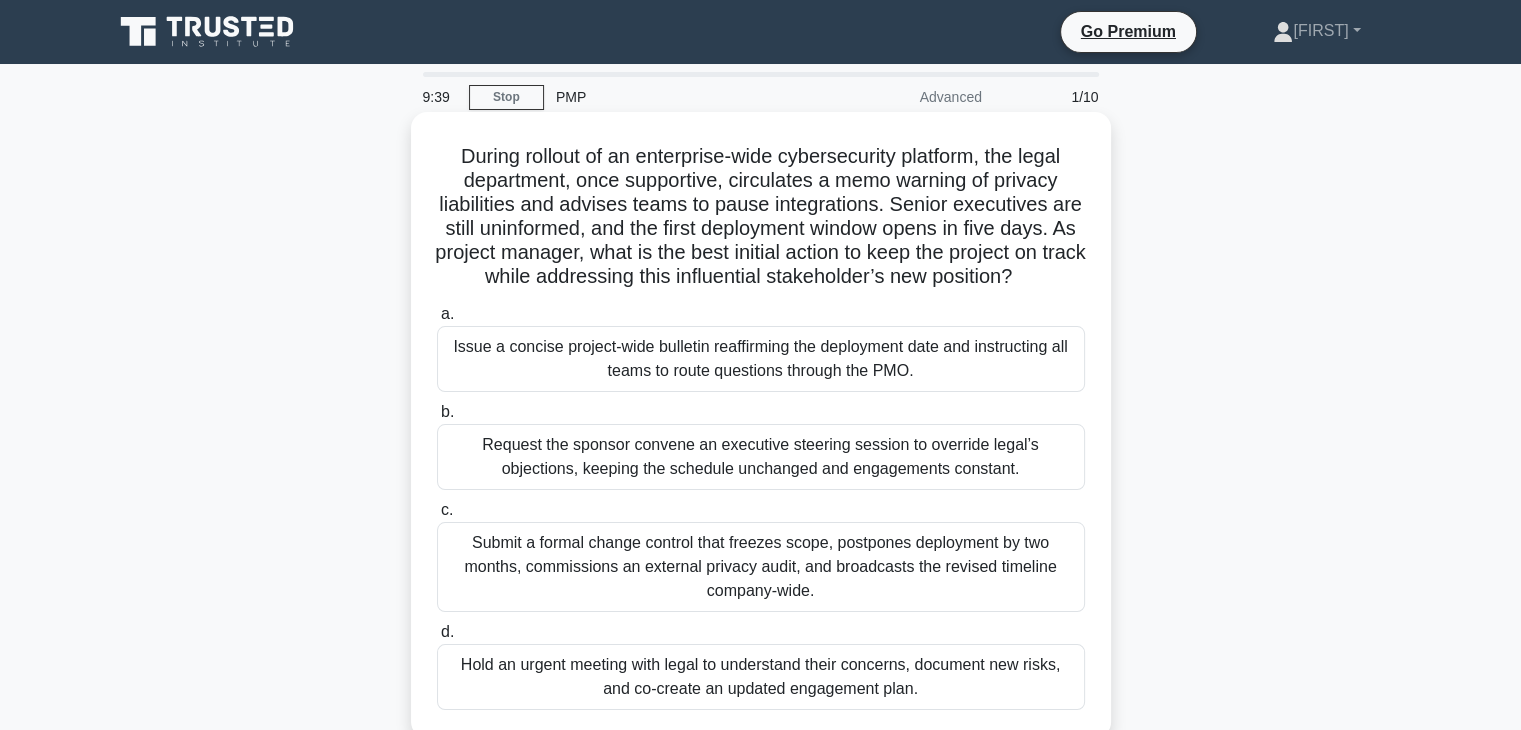 click on "During rollout of an enterprise-wide cybersecurity platform, the legal department, once supportive, circulates a memo warning of privacy liabilities and advises teams to pause integrations. Senior executives are still uninformed, and the first deployment window opens in five days. As project manager, what is the best initial action to keep the project on track while addressing this influential stakeholder’s new position?
.spinner_0XTQ{transform-origin:center;animation:spinner_y6GP .75s linear infinite}@keyframes spinner_y6GP{100%{transform:rotate(360deg)}}" at bounding box center [761, 217] 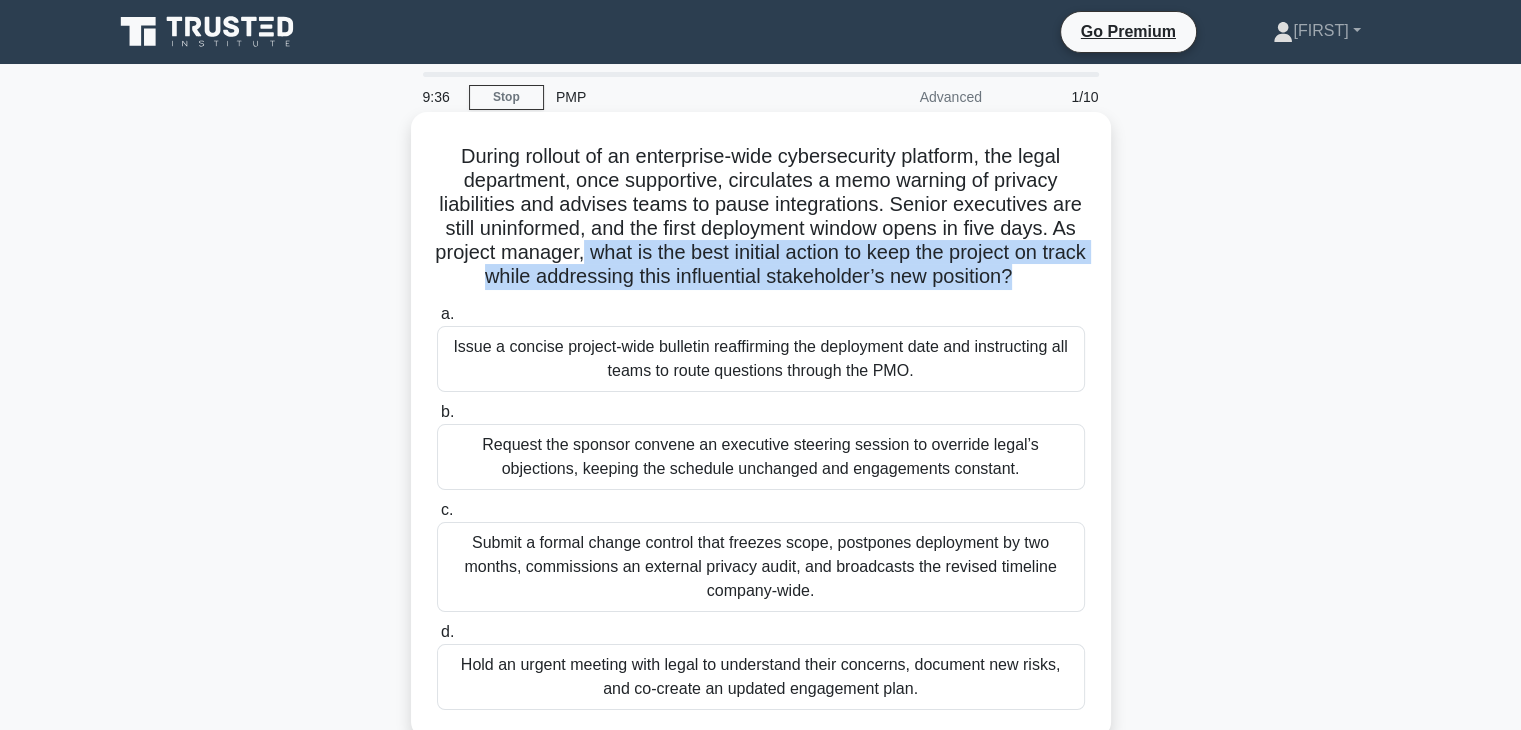drag, startPoint x: 628, startPoint y: 260, endPoint x: 1104, endPoint y: 272, distance: 476.15125 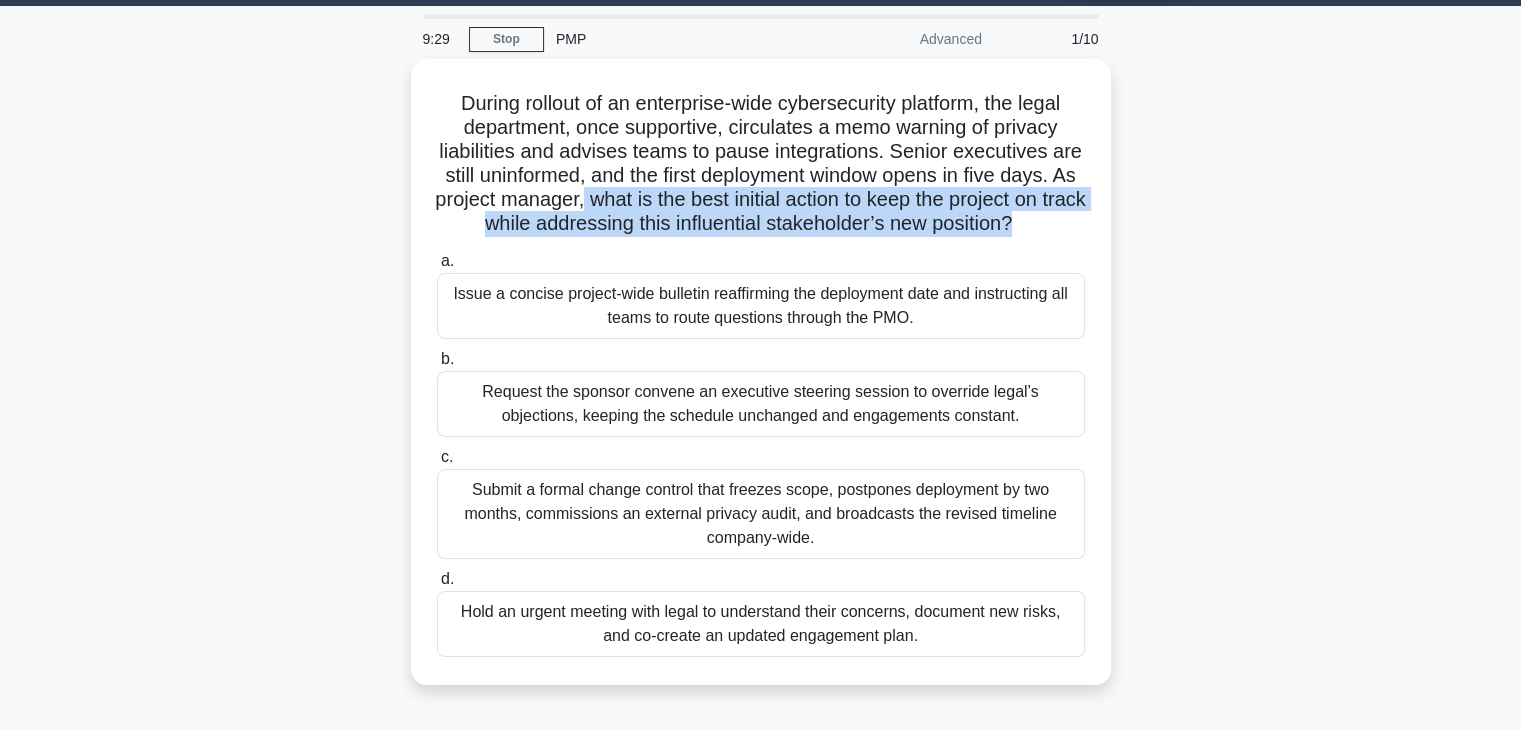 scroll, scrollTop: 63, scrollLeft: 0, axis: vertical 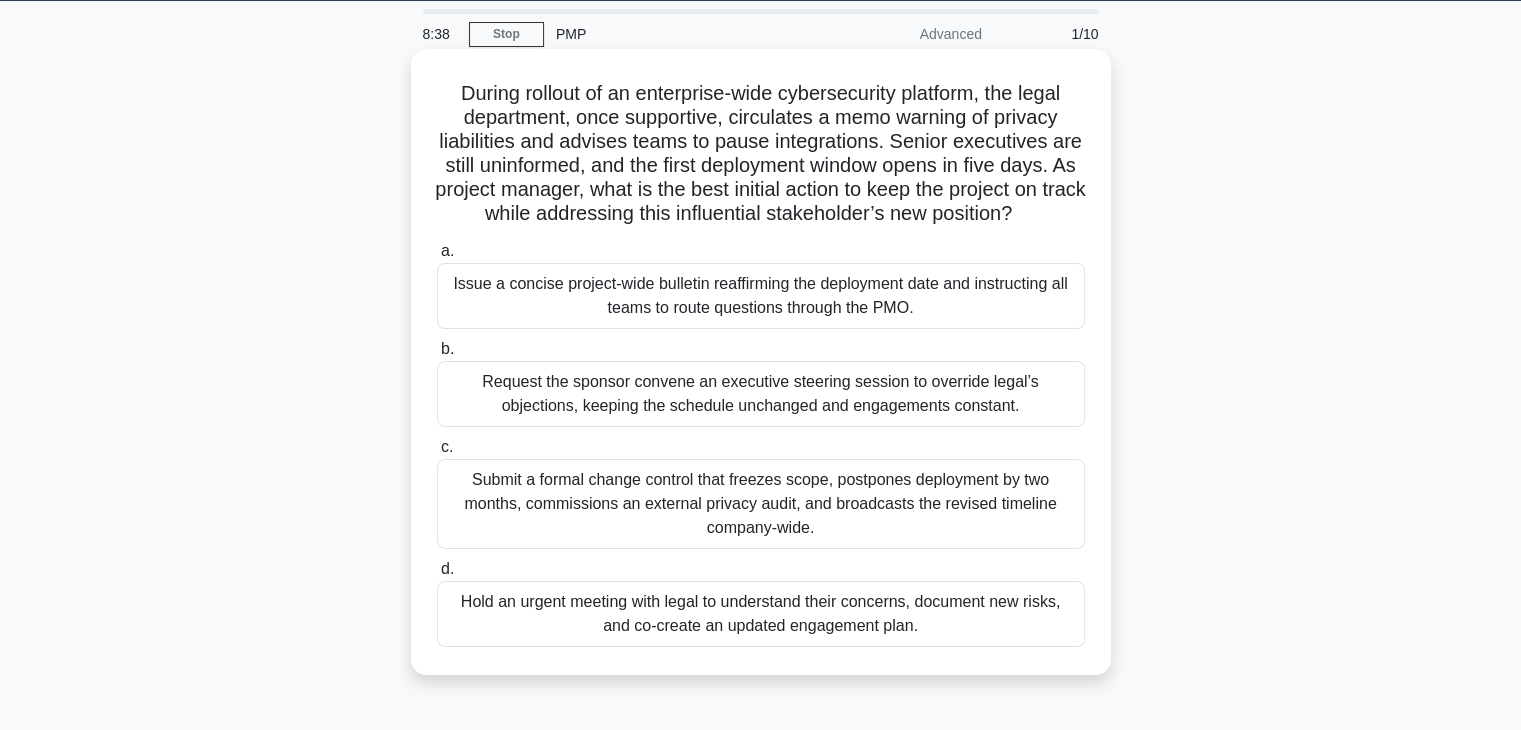 click on "Issue a concise project-wide bulletin reaffirming the deployment date and instructing all teams to route questions through the PMO." at bounding box center (761, 296) 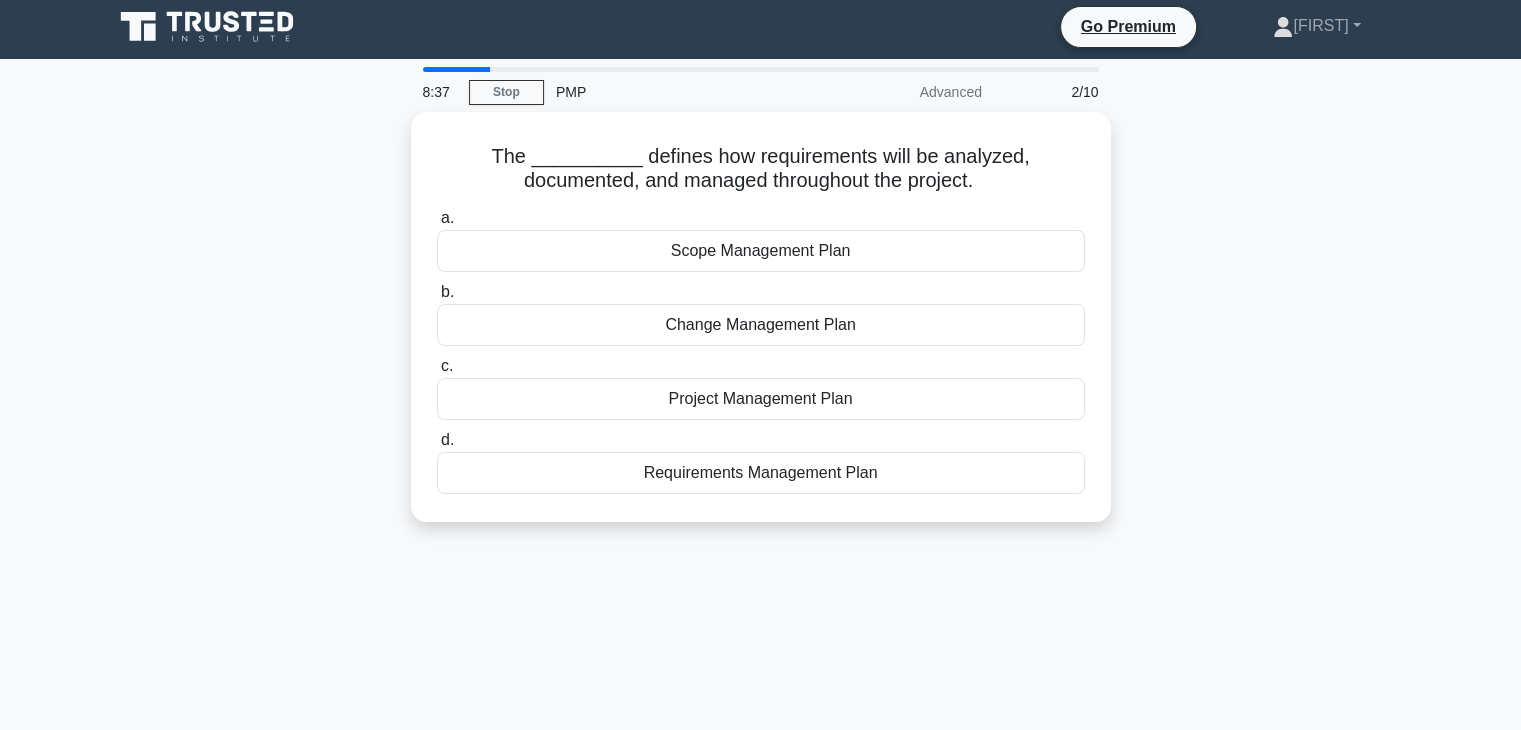 scroll, scrollTop: 0, scrollLeft: 0, axis: both 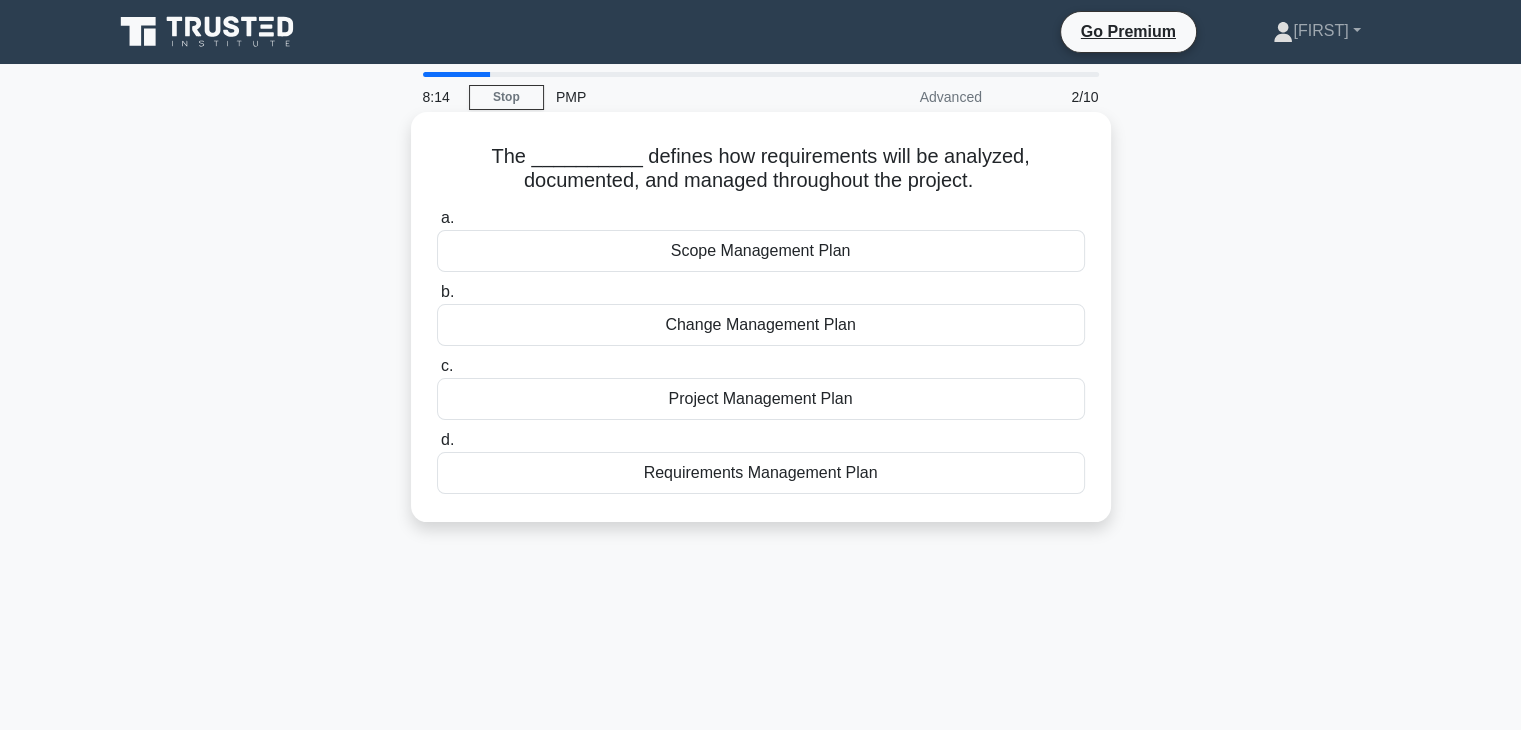 click on "Requirements Management Plan" at bounding box center [761, 473] 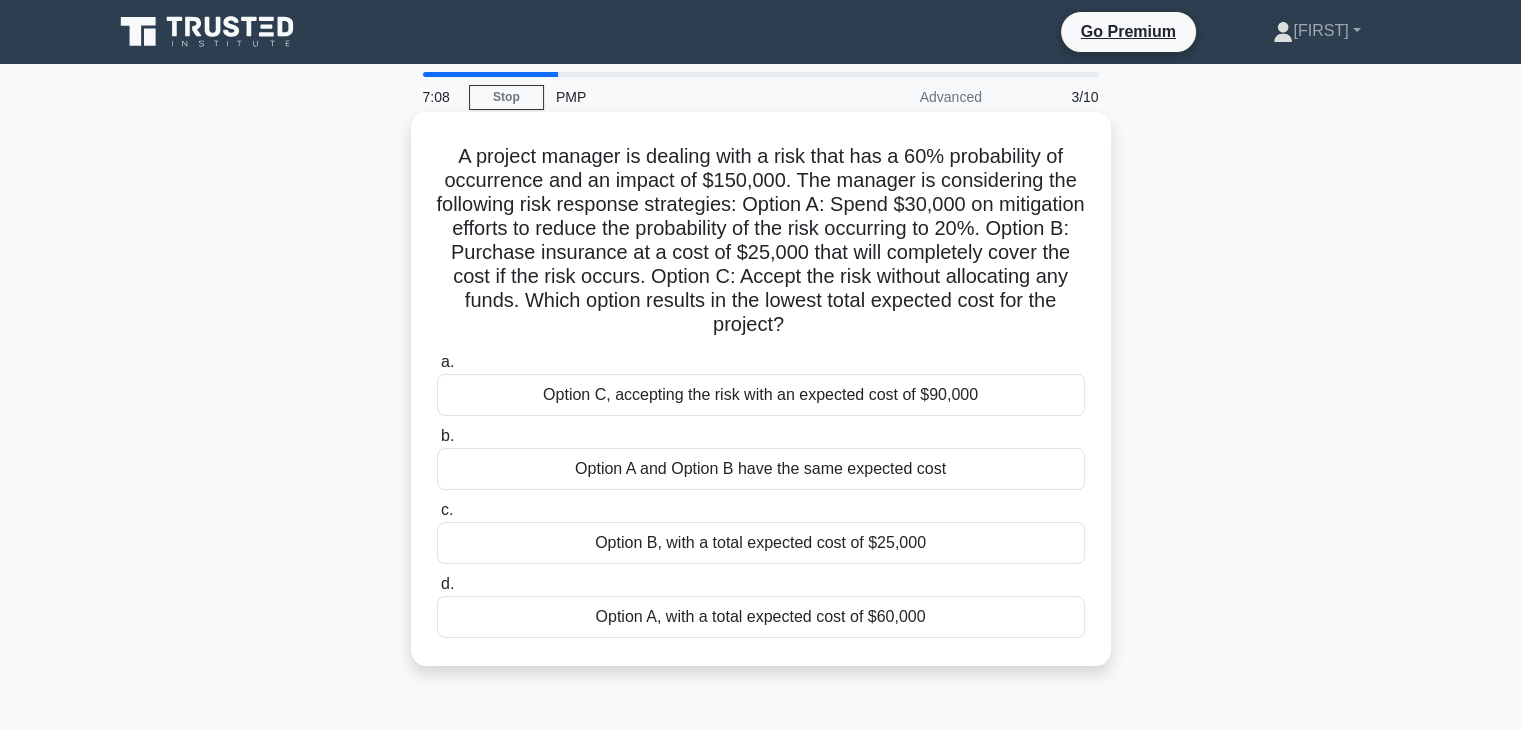 click on "Option B, with a total expected cost of $25,000" at bounding box center (761, 543) 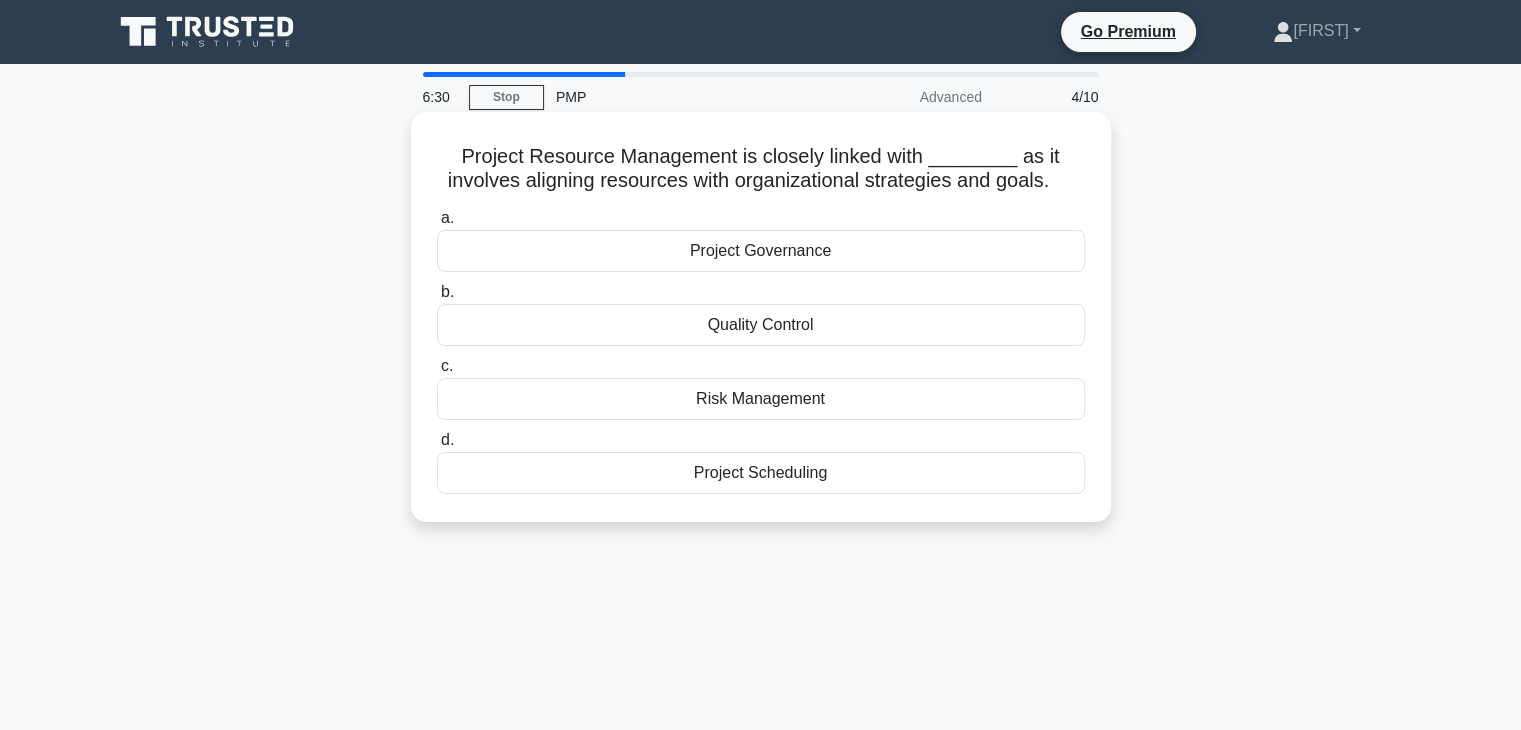click on "Project Governance" at bounding box center [761, 251] 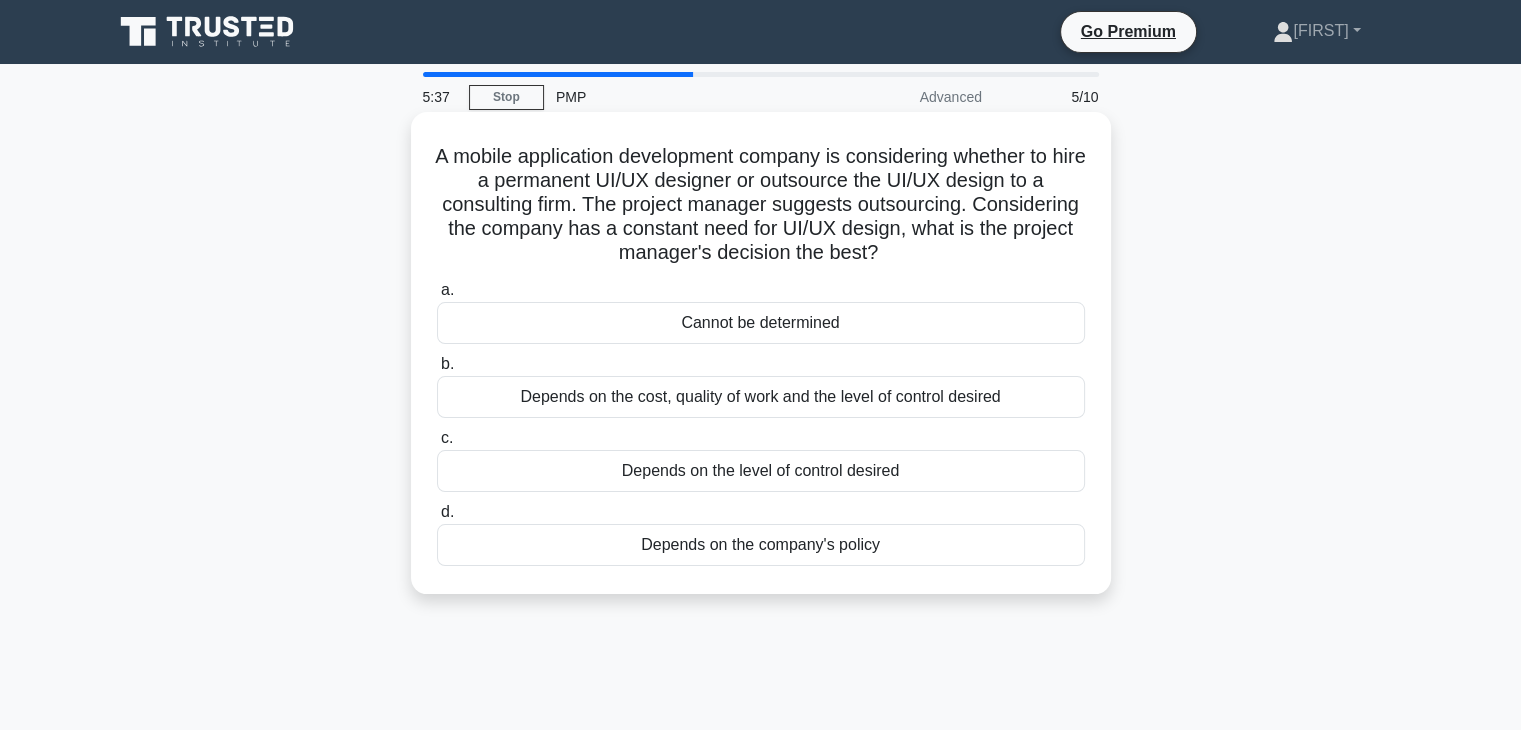 click on "Depends on the cost, quality of work and the level of control desired" at bounding box center [761, 397] 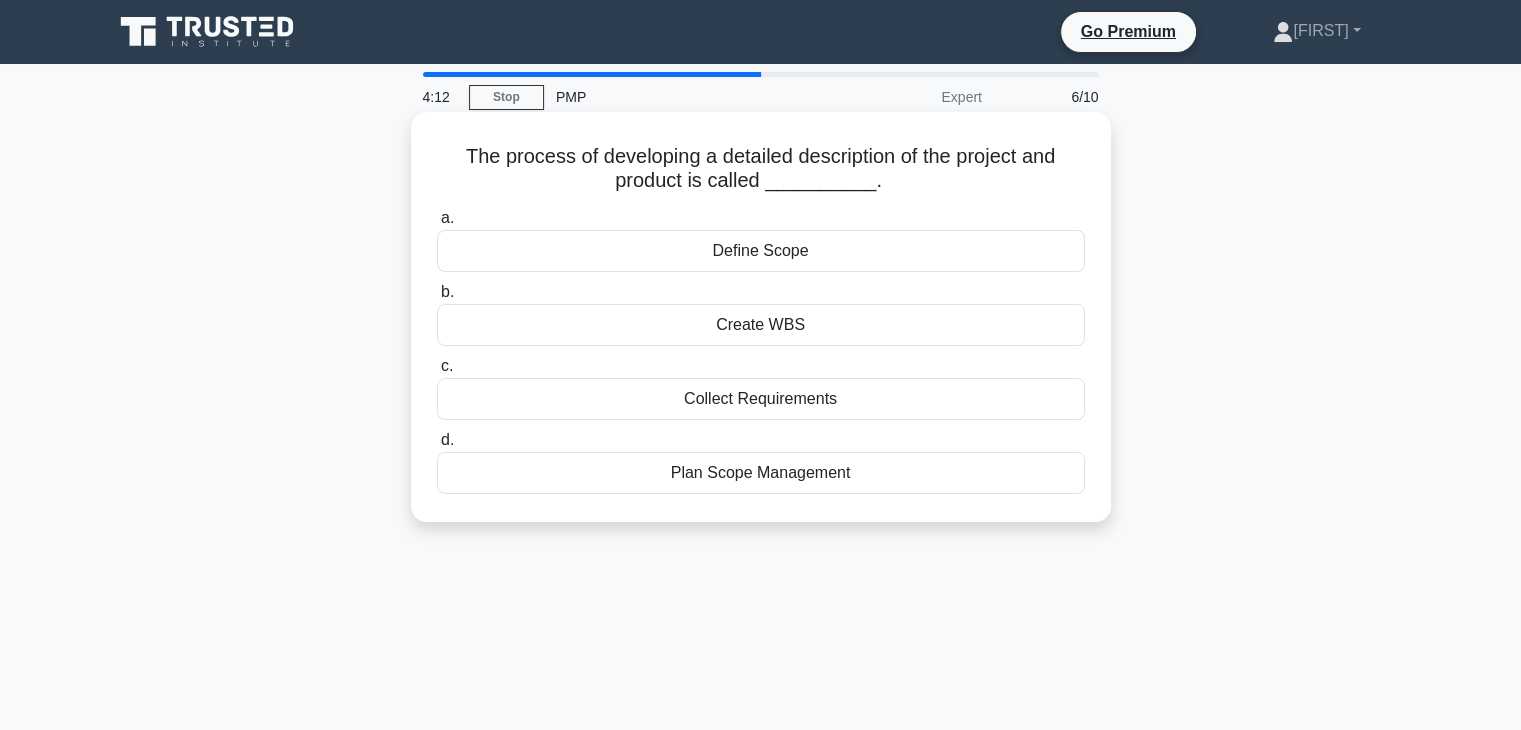 click on "Plan Scope Management" at bounding box center (761, 473) 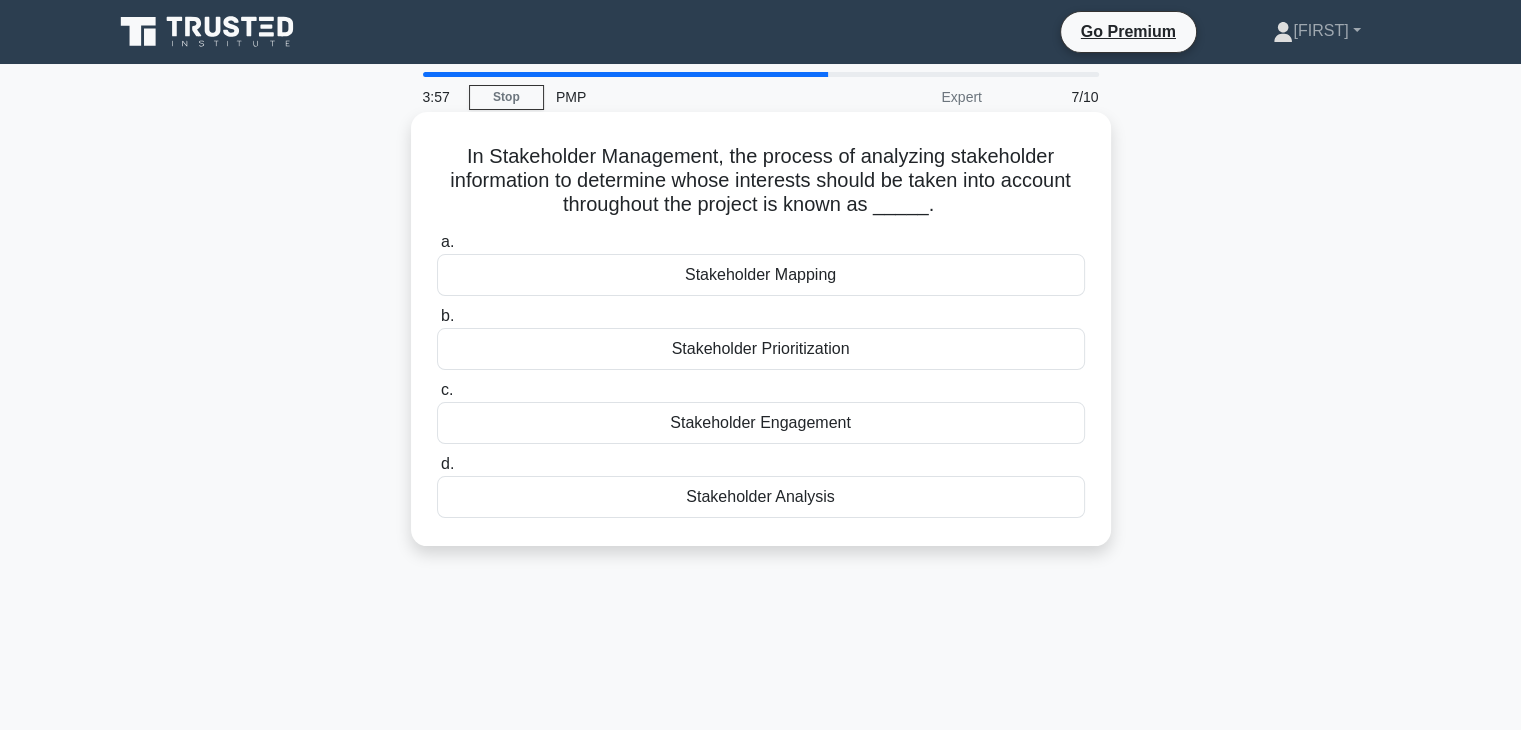click on "Stakeholder Engagement" at bounding box center (761, 423) 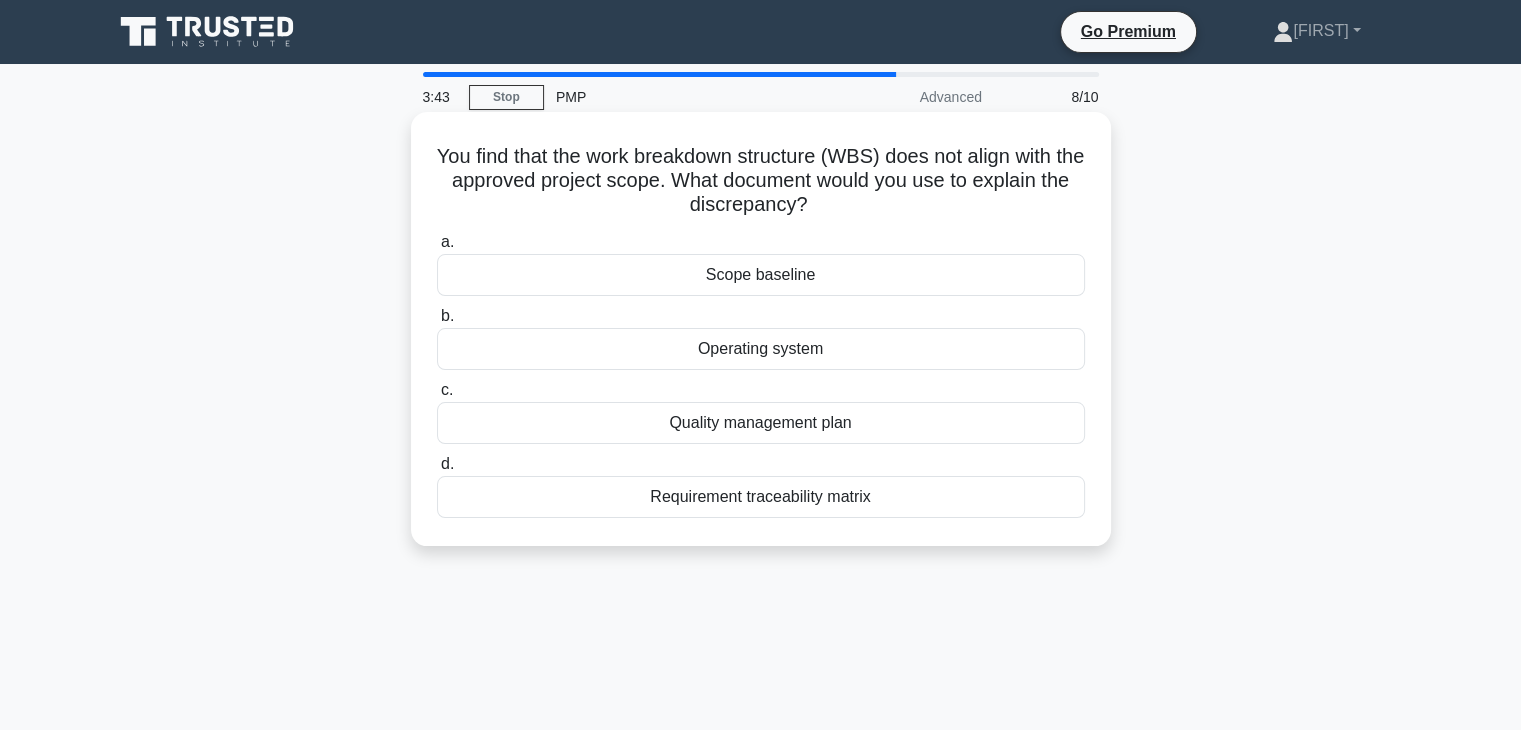 click on "Scope baseline" at bounding box center [761, 275] 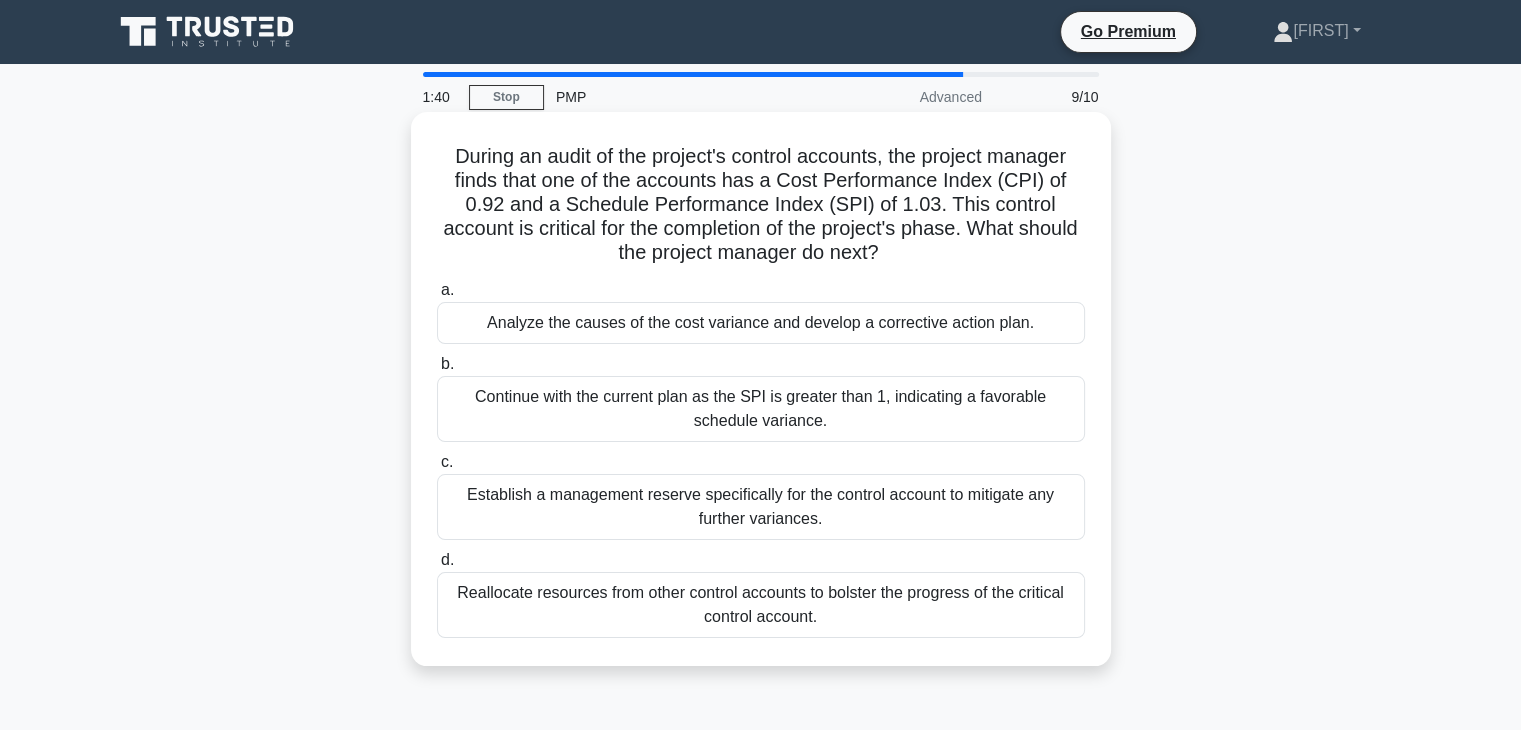 click on "Reallocate resources from other control accounts to bolster the progress of the critical control account." at bounding box center [761, 605] 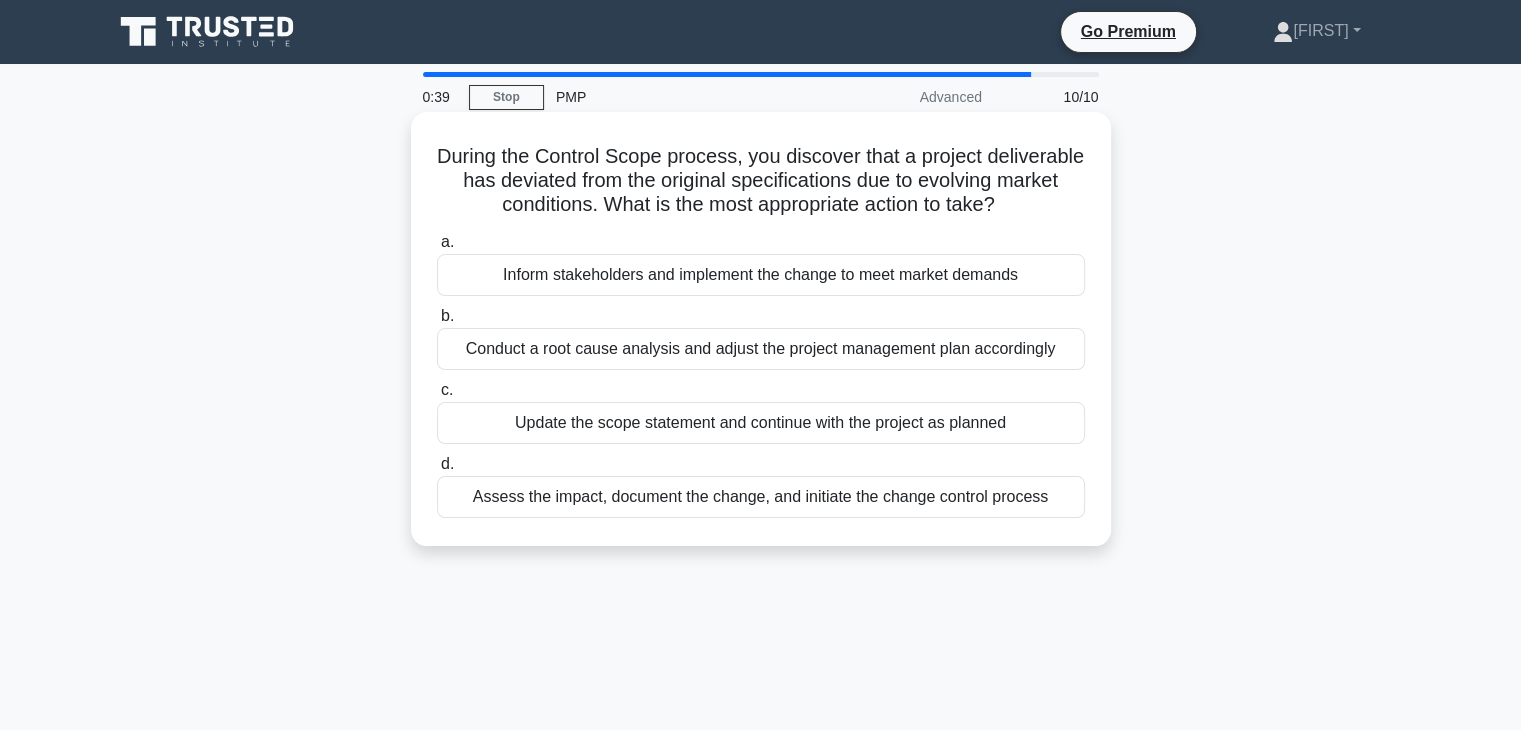 click on "Conduct a root cause analysis and adjust the project management plan accordingly" at bounding box center [761, 349] 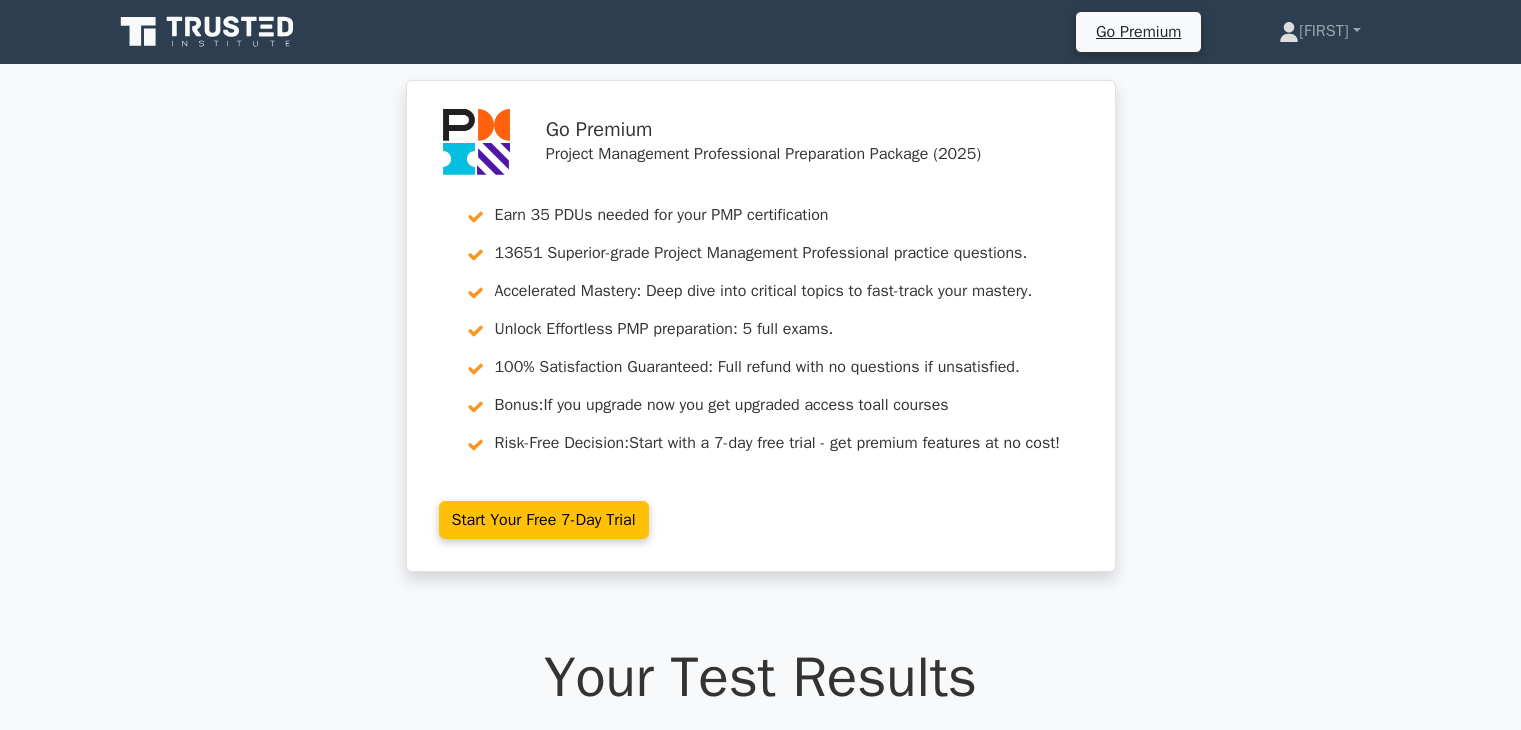 scroll, scrollTop: 0, scrollLeft: 0, axis: both 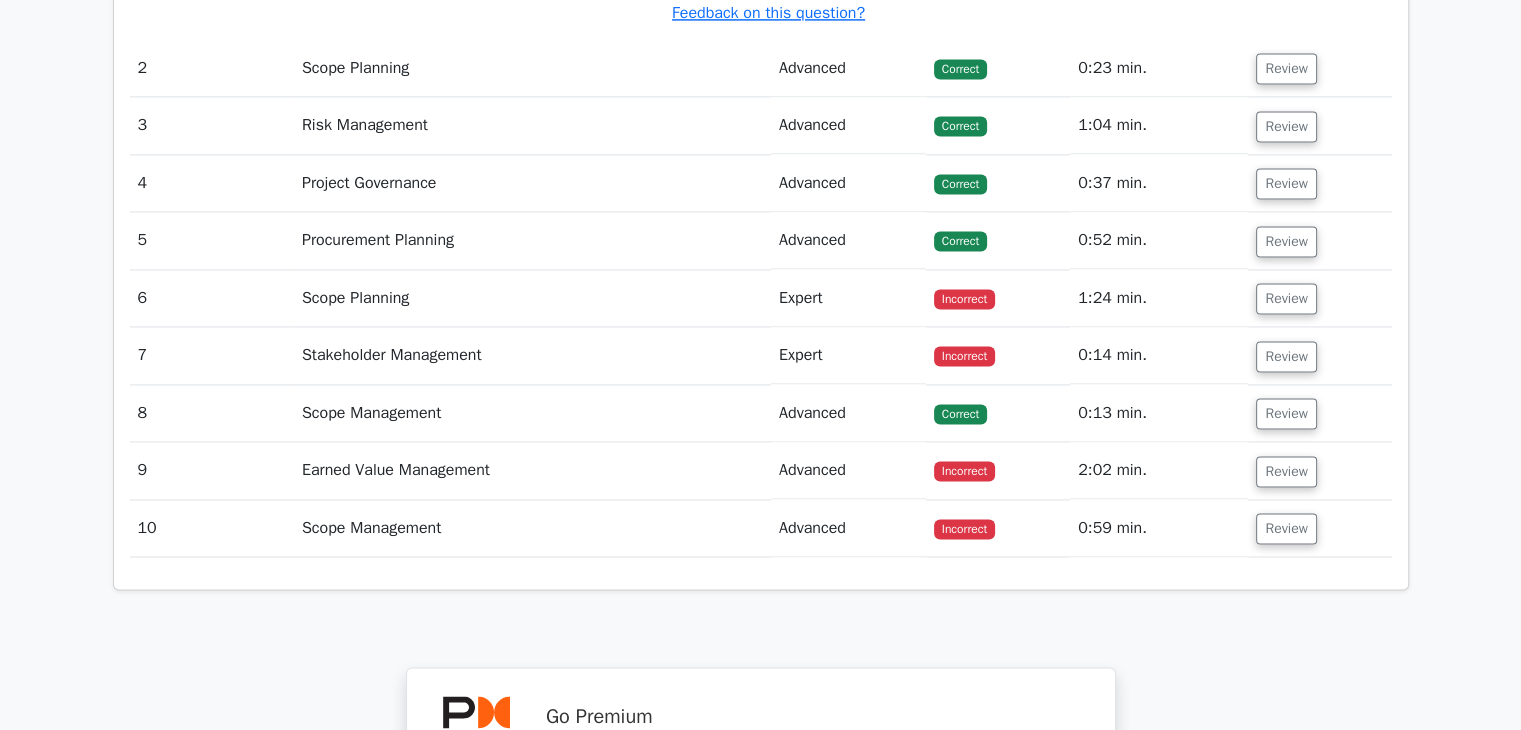 click on "5" at bounding box center [212, 240] 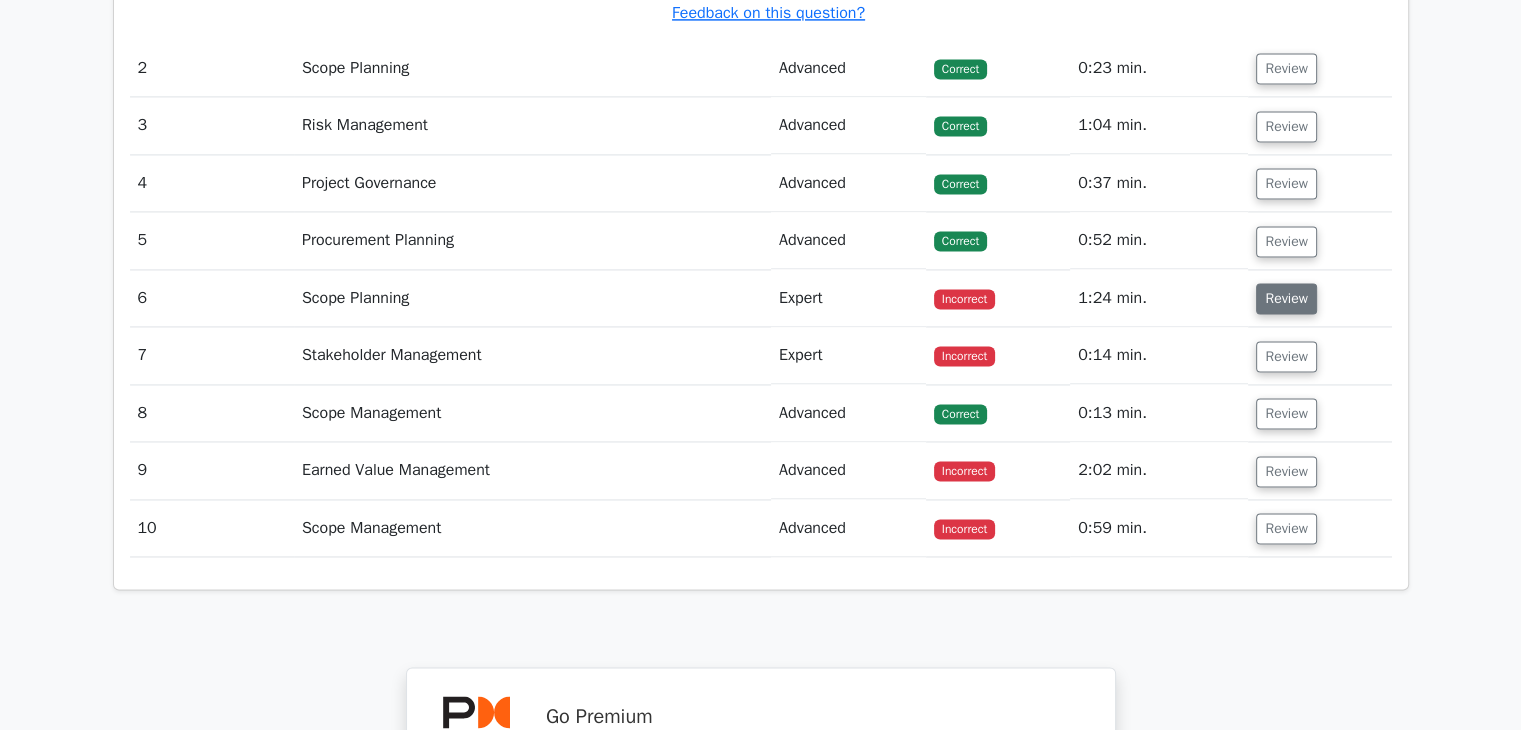 click on "Review" at bounding box center [1286, 298] 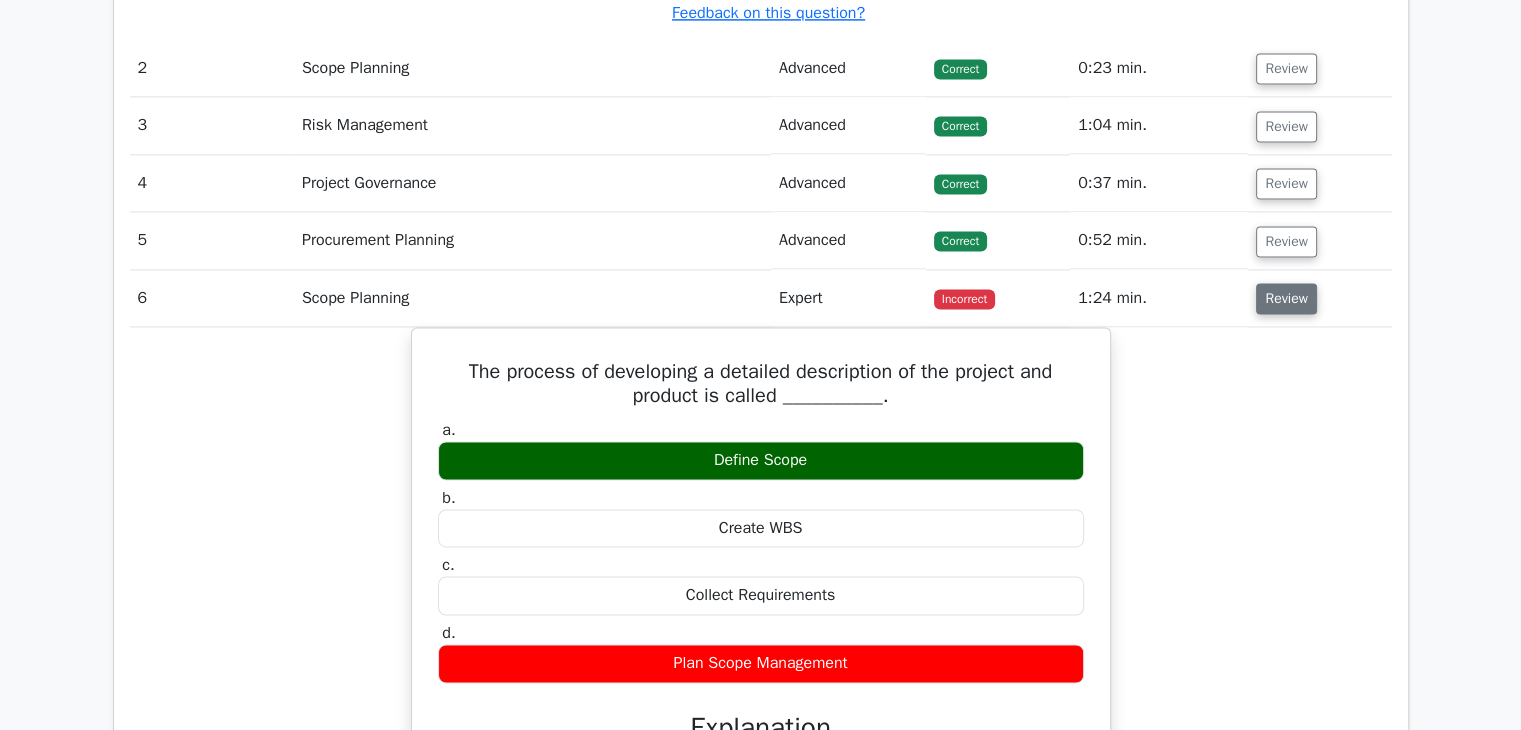 click on "Review" at bounding box center (1286, 298) 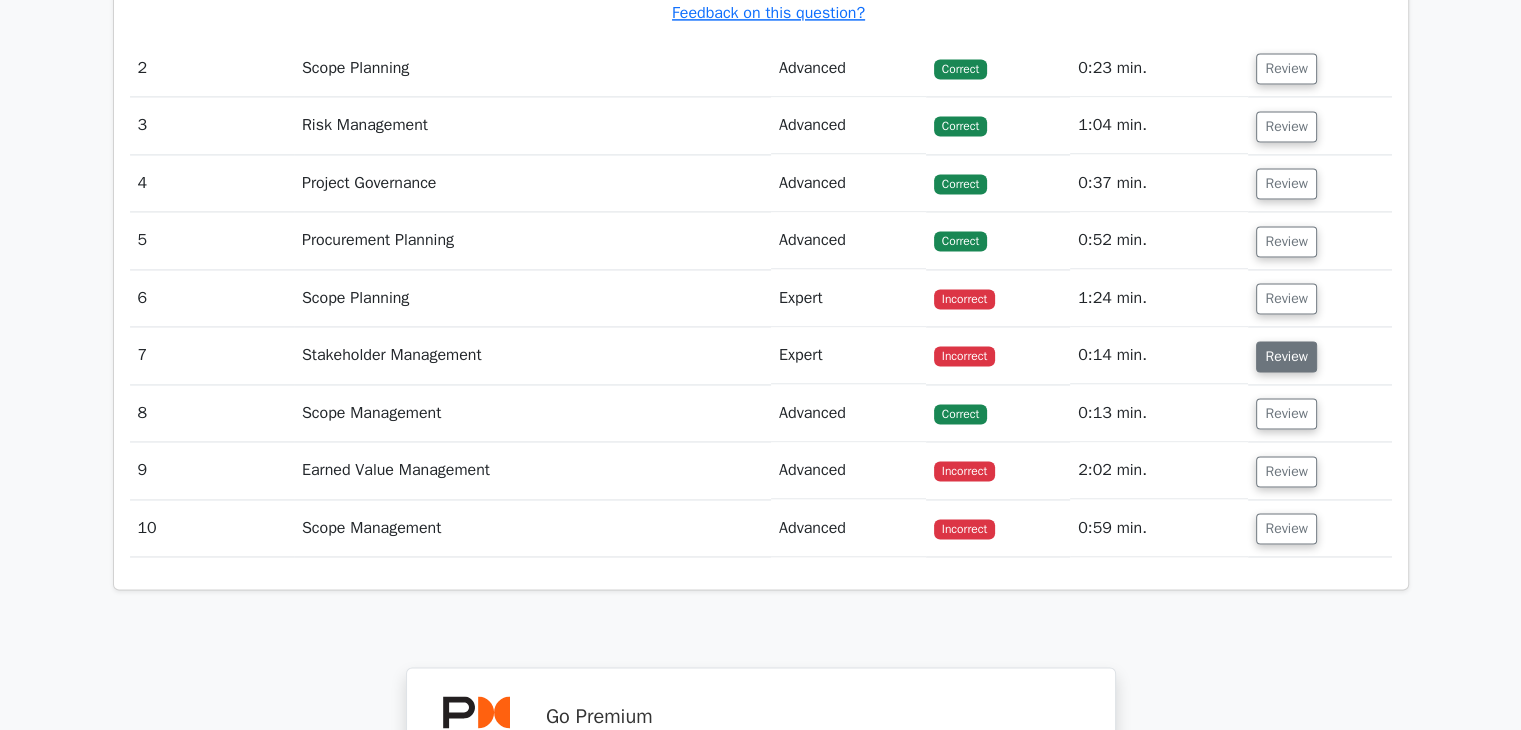 click on "Review" at bounding box center (1286, 356) 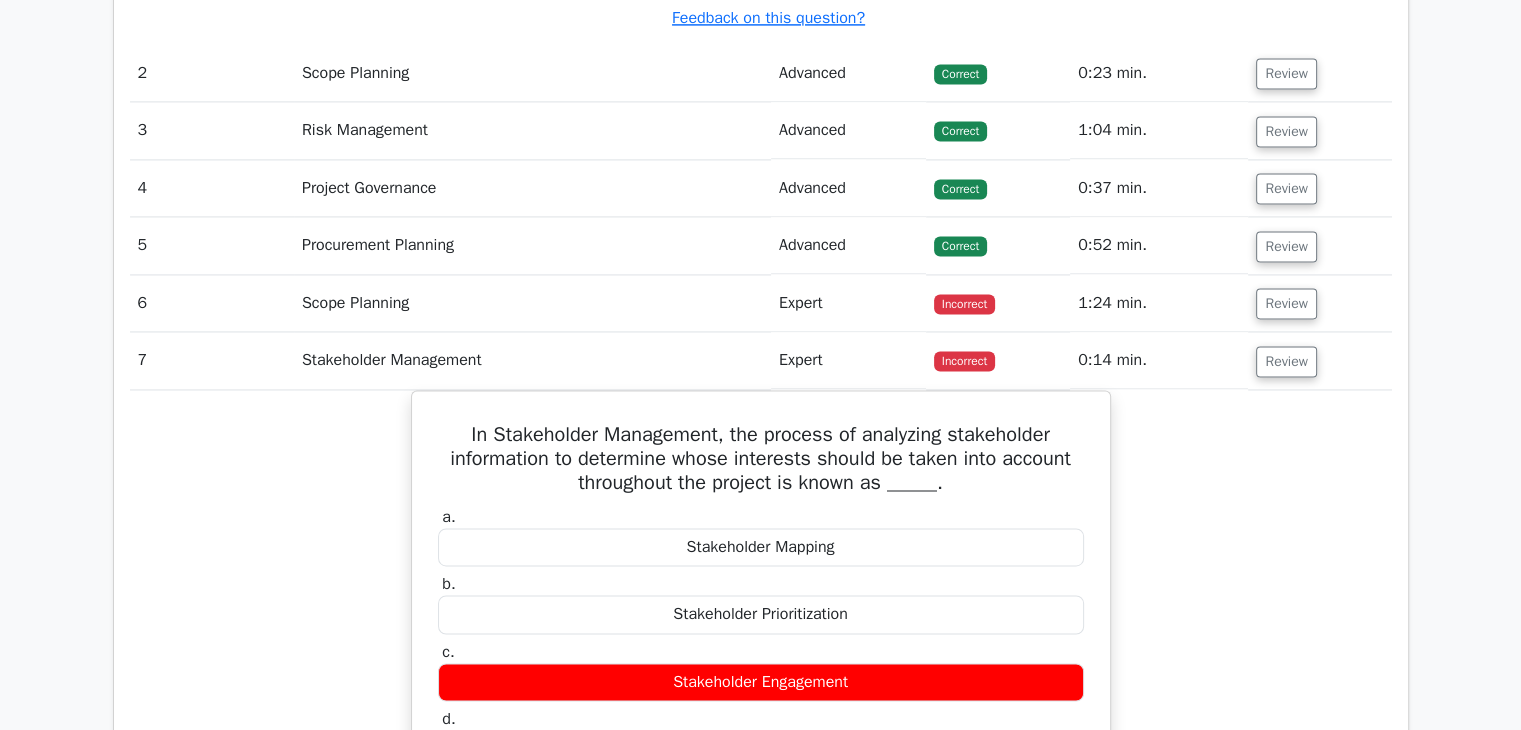 drag, startPoint x: 1514, startPoint y: 437, endPoint x: 1523, endPoint y: 462, distance: 26.57066 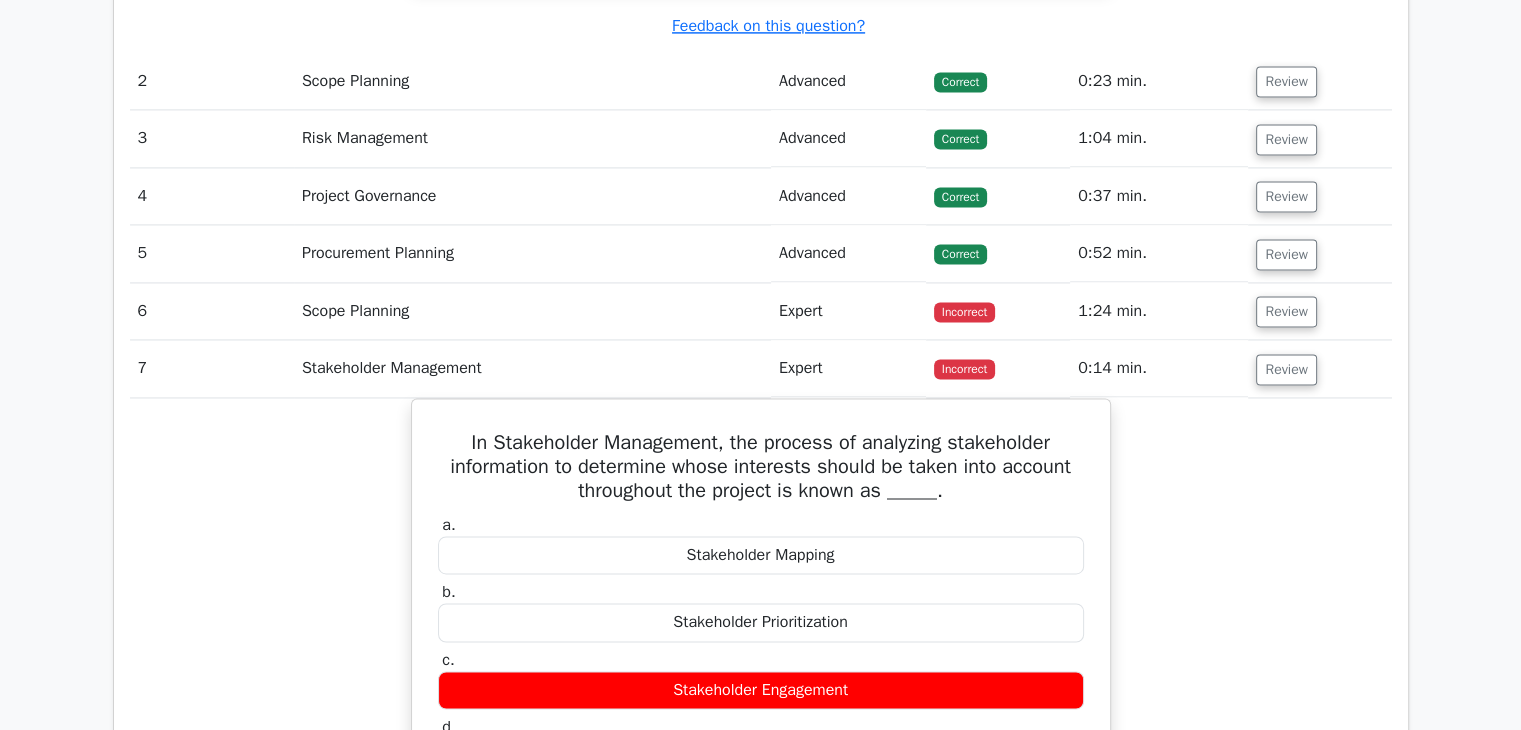 scroll, scrollTop: 2959, scrollLeft: 0, axis: vertical 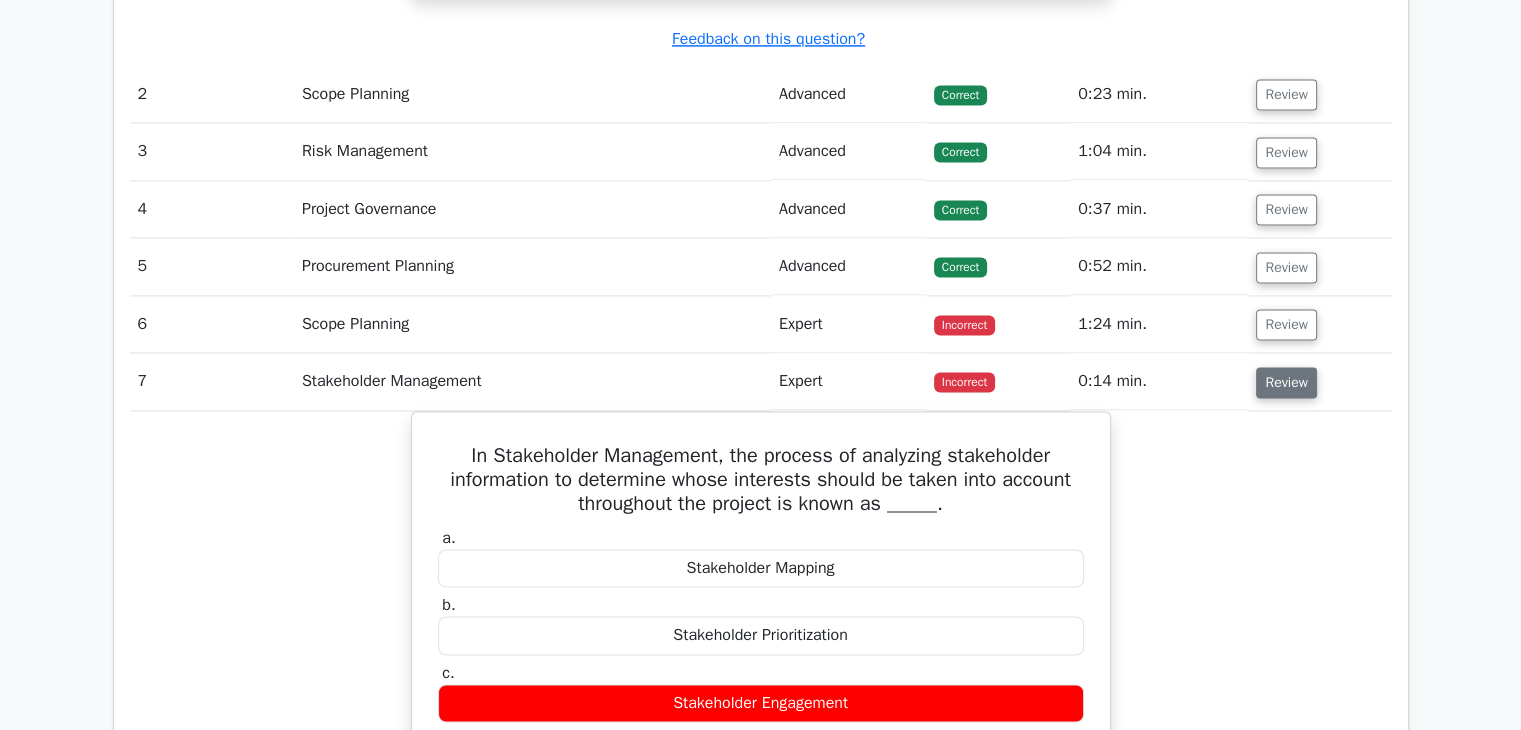 click on "Review" at bounding box center (1286, 382) 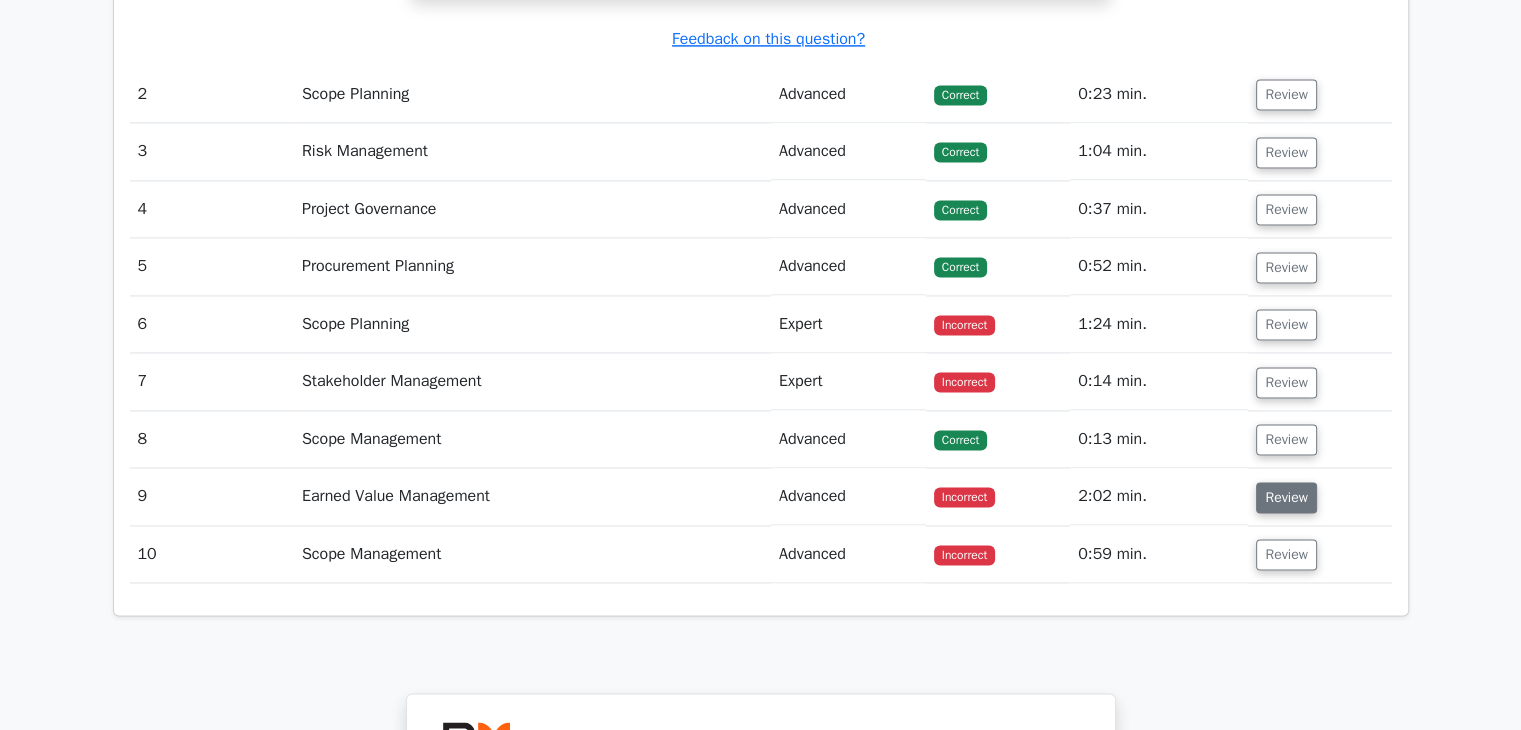 click on "Review" at bounding box center (1286, 497) 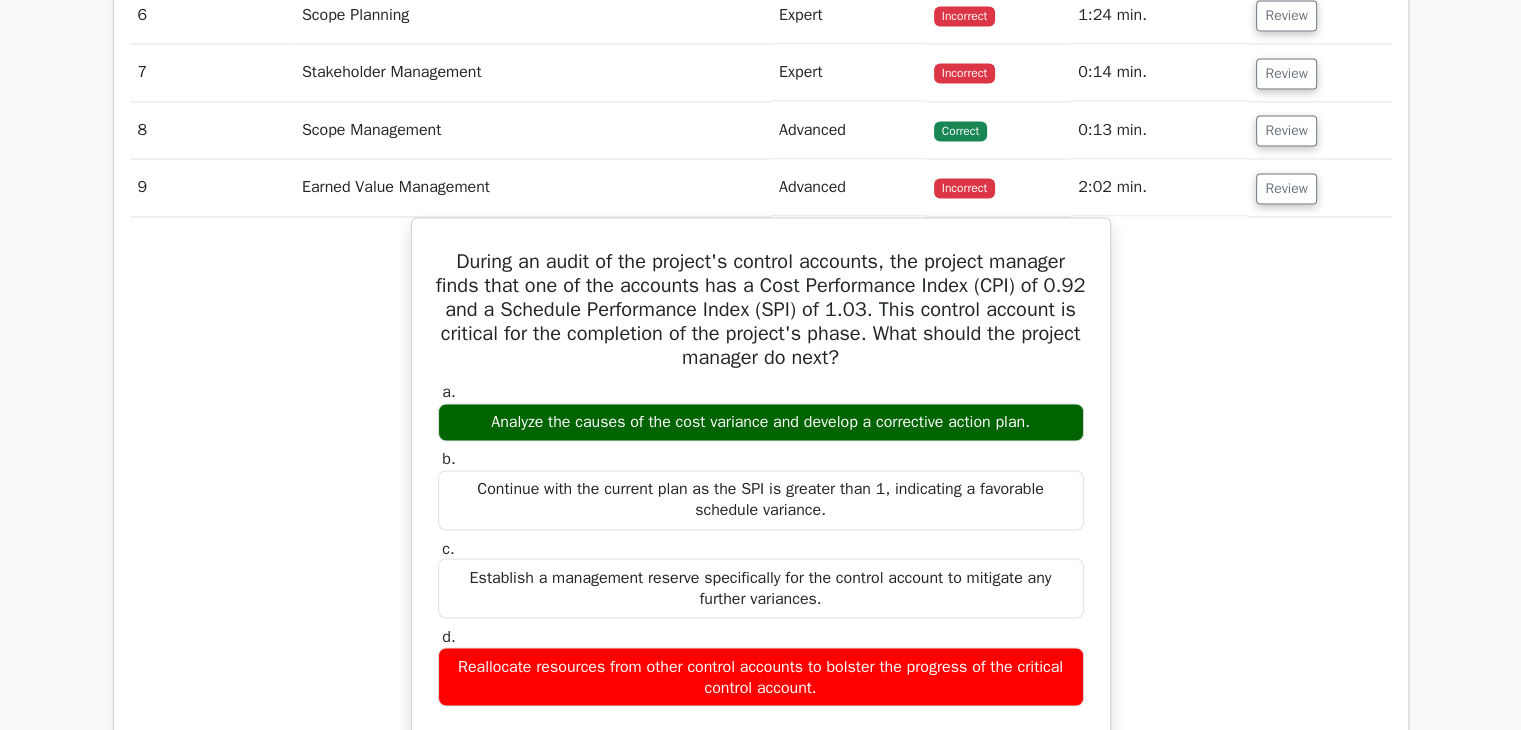 scroll, scrollTop: 3280, scrollLeft: 0, axis: vertical 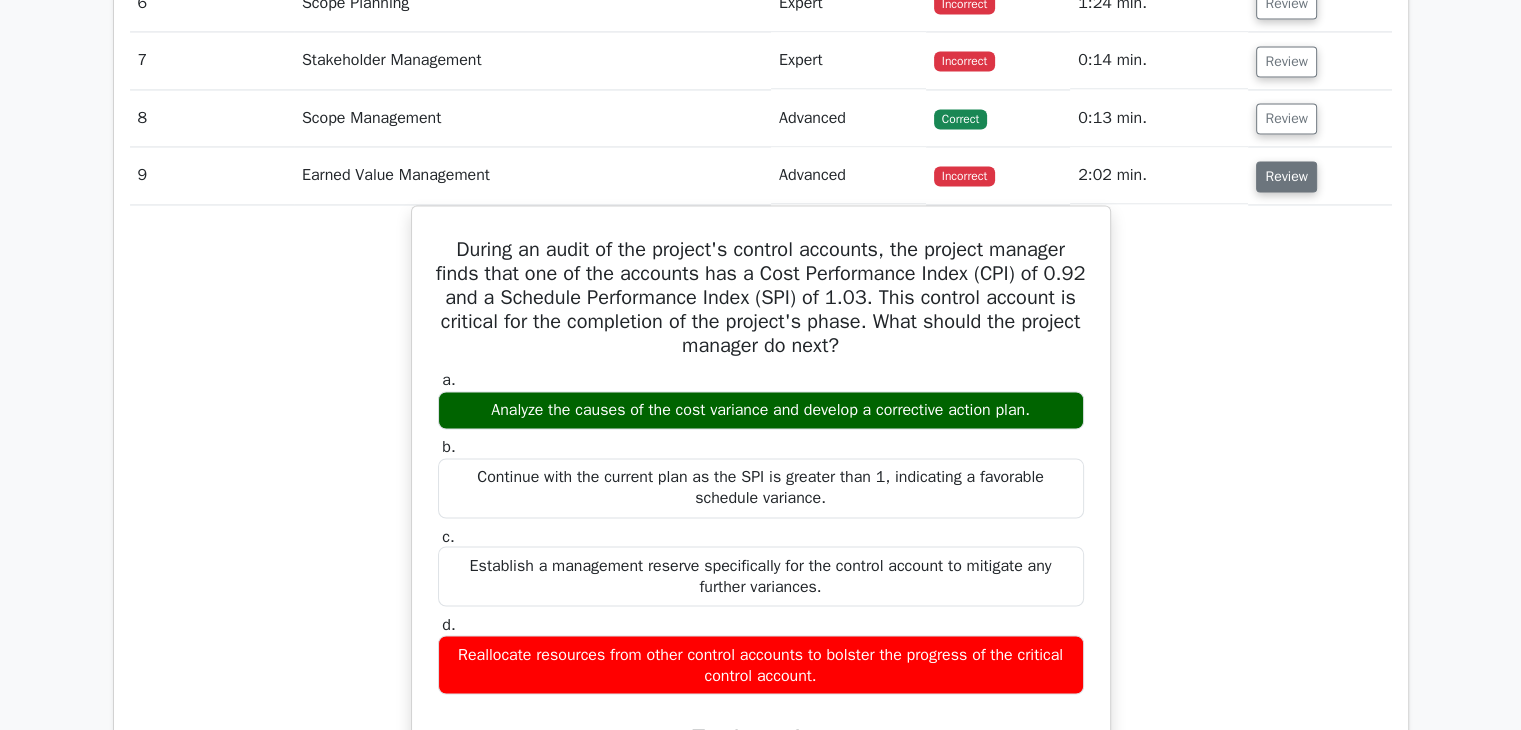 click on "Review" at bounding box center [1286, 176] 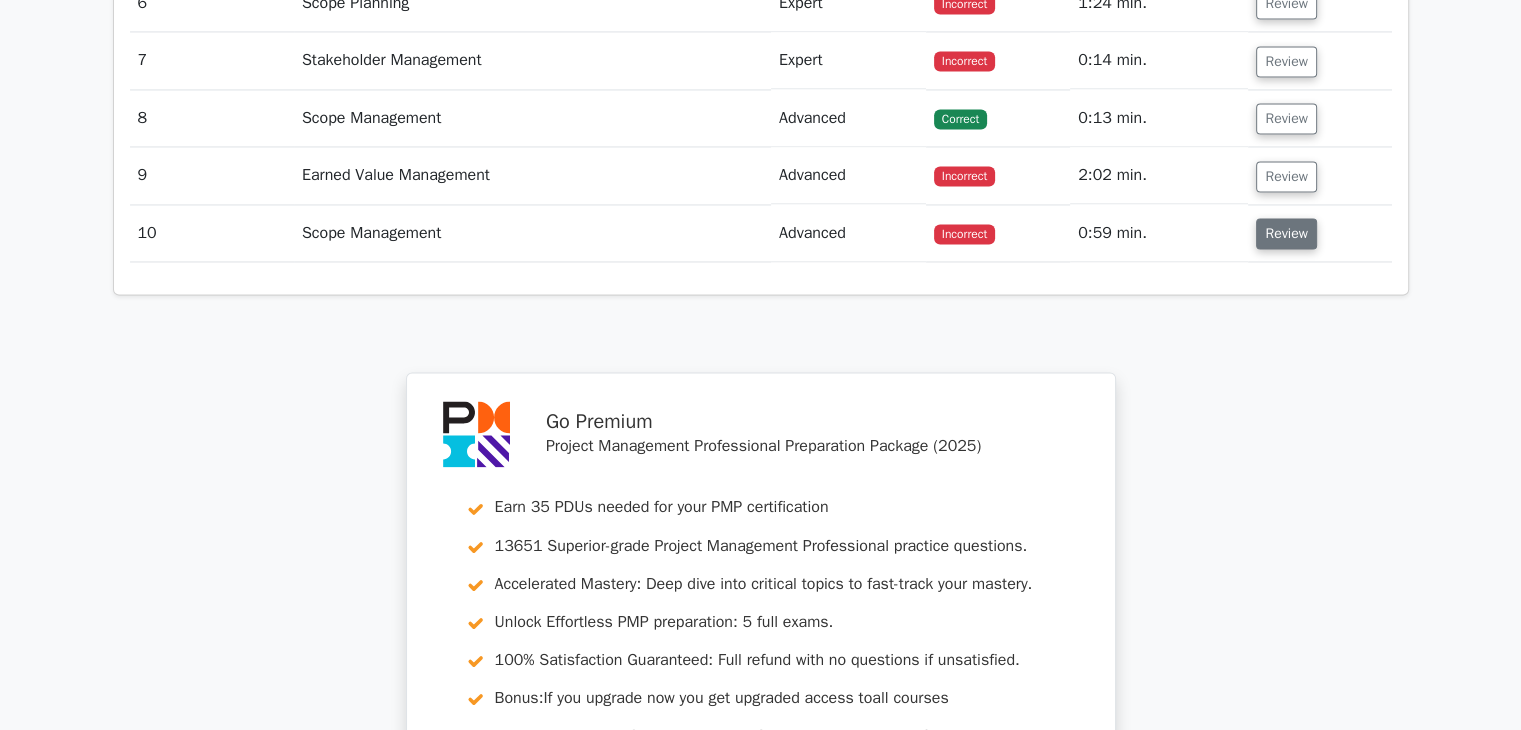 click on "Review" at bounding box center (1286, 233) 